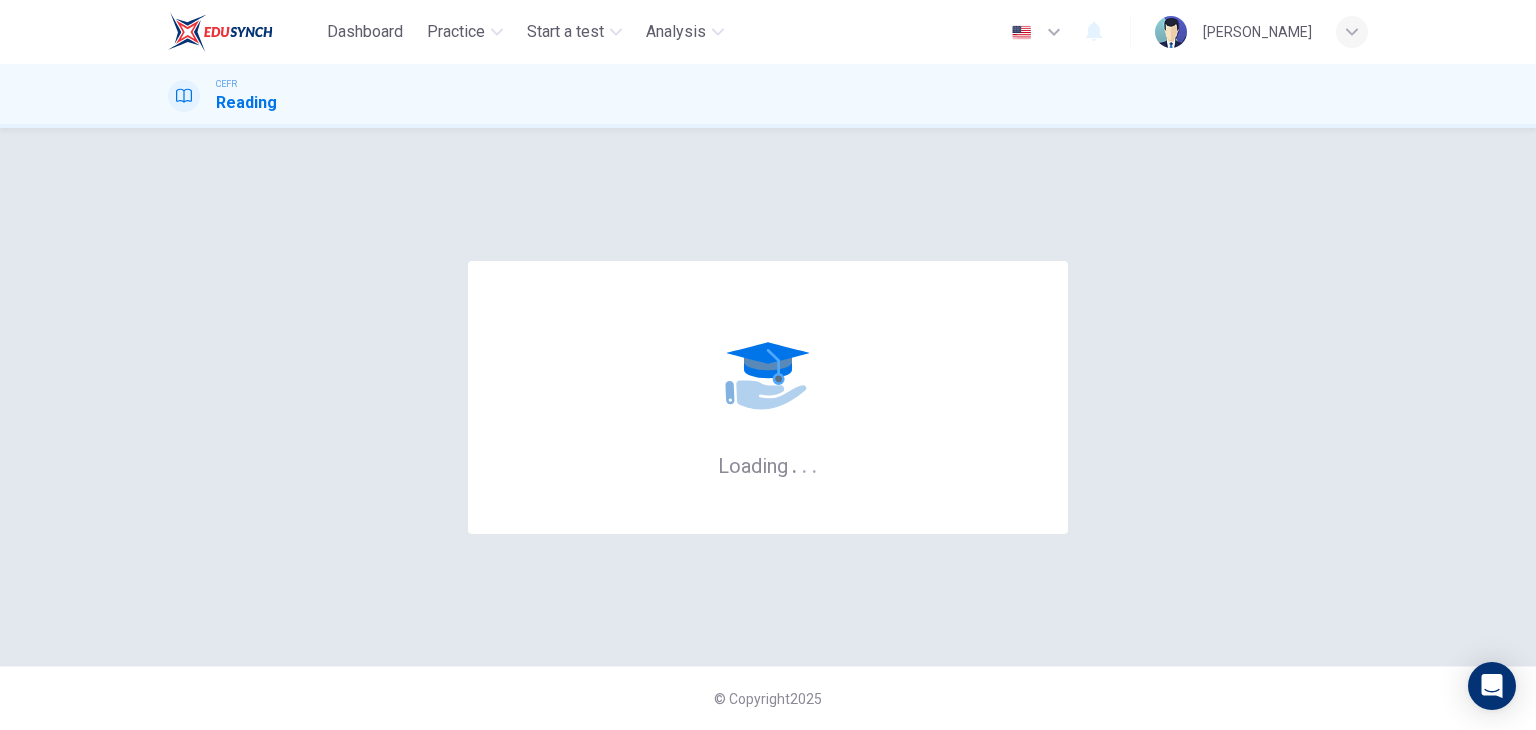 scroll, scrollTop: 0, scrollLeft: 0, axis: both 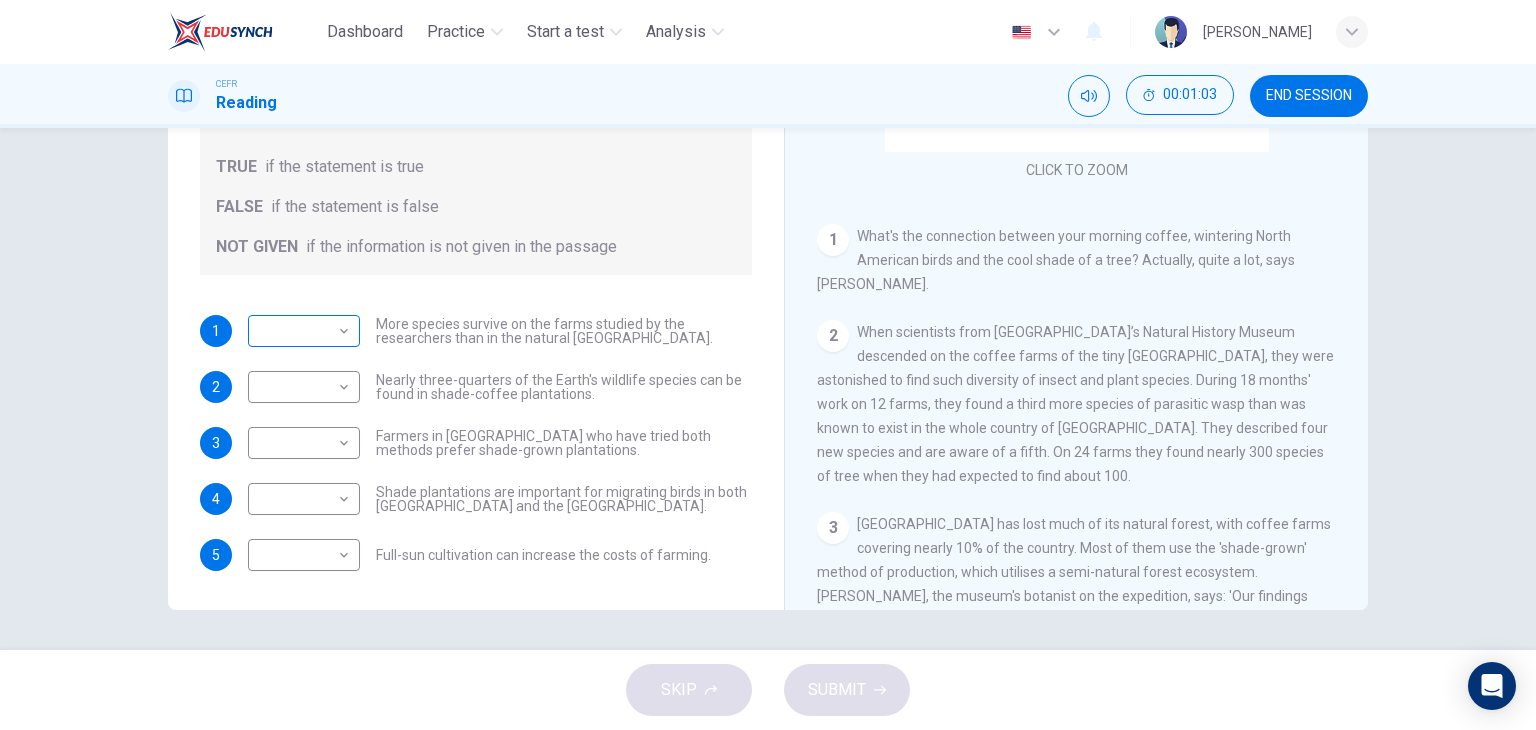 click on "Dashboard Practice Start a test Analysis English en ​ [PERSON_NAME] Reading 00:01:03 END SESSION Questions 1 - 5 Do the following statements agree with the information given in the Reading
Passage?
In the boxes below, write TRUE if the statement is true FALSE if the statement is false NOT GIVEN if the information is not given in the passage 1 ​ ​ More species survive on the farms studied by the researchers than in the natural [GEOGRAPHIC_DATA]. 2 ​ ​ Nearly three-quarters of the Earth's wildlife species can be found in shade-coffee plantations. 3 ​ ​ Farmers in [GEOGRAPHIC_DATA] who have tried both methods prefer shade-grown plantations. 4 ​ ​ Shade plantations are important for migrating birds in both [GEOGRAPHIC_DATA] and the [GEOGRAPHIC_DATA]. 5 ​ ​ Full-sun cultivation can increase the costs of farming. Natural Coffee and Cocoa CLICK TO ZOOM Click to Zoom 1 2 3 4 5 6 7 8 9 10 11 12 SKIP SUBMIT EduSynch - Online Language Proficiency Testing
Dashboard Practice Start a test 2025" at bounding box center [768, 365] 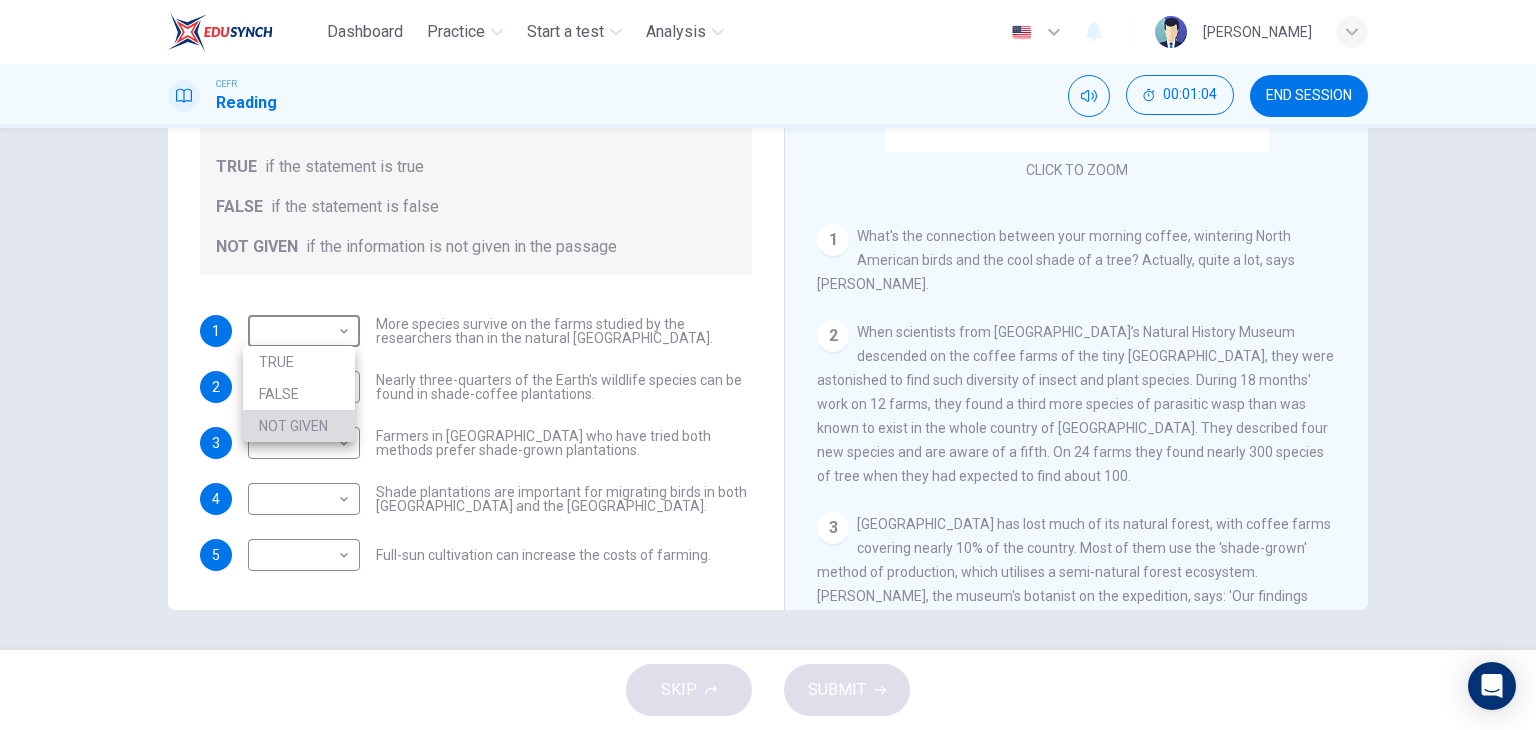 click on "NOT GIVEN" at bounding box center (299, 426) 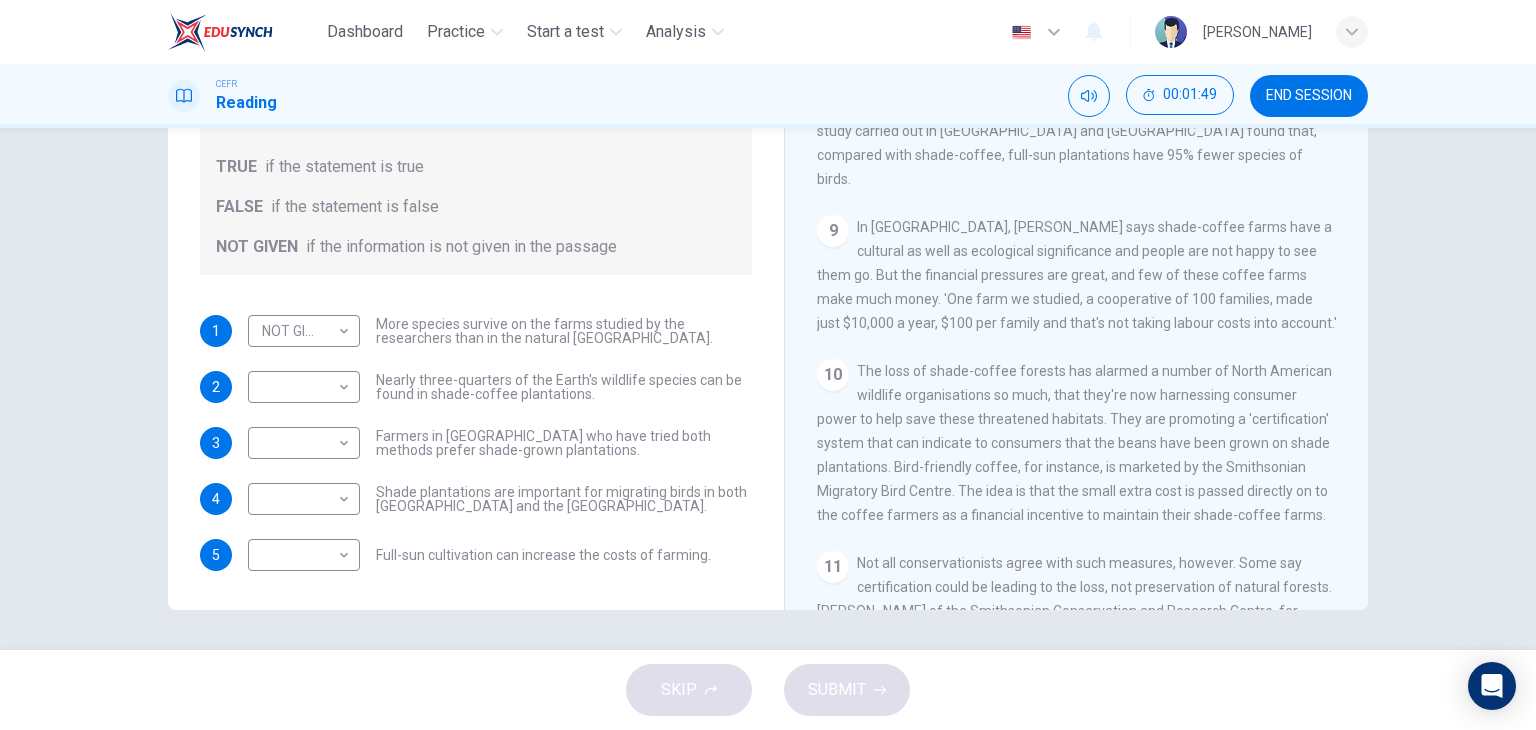 scroll, scrollTop: 1410, scrollLeft: 0, axis: vertical 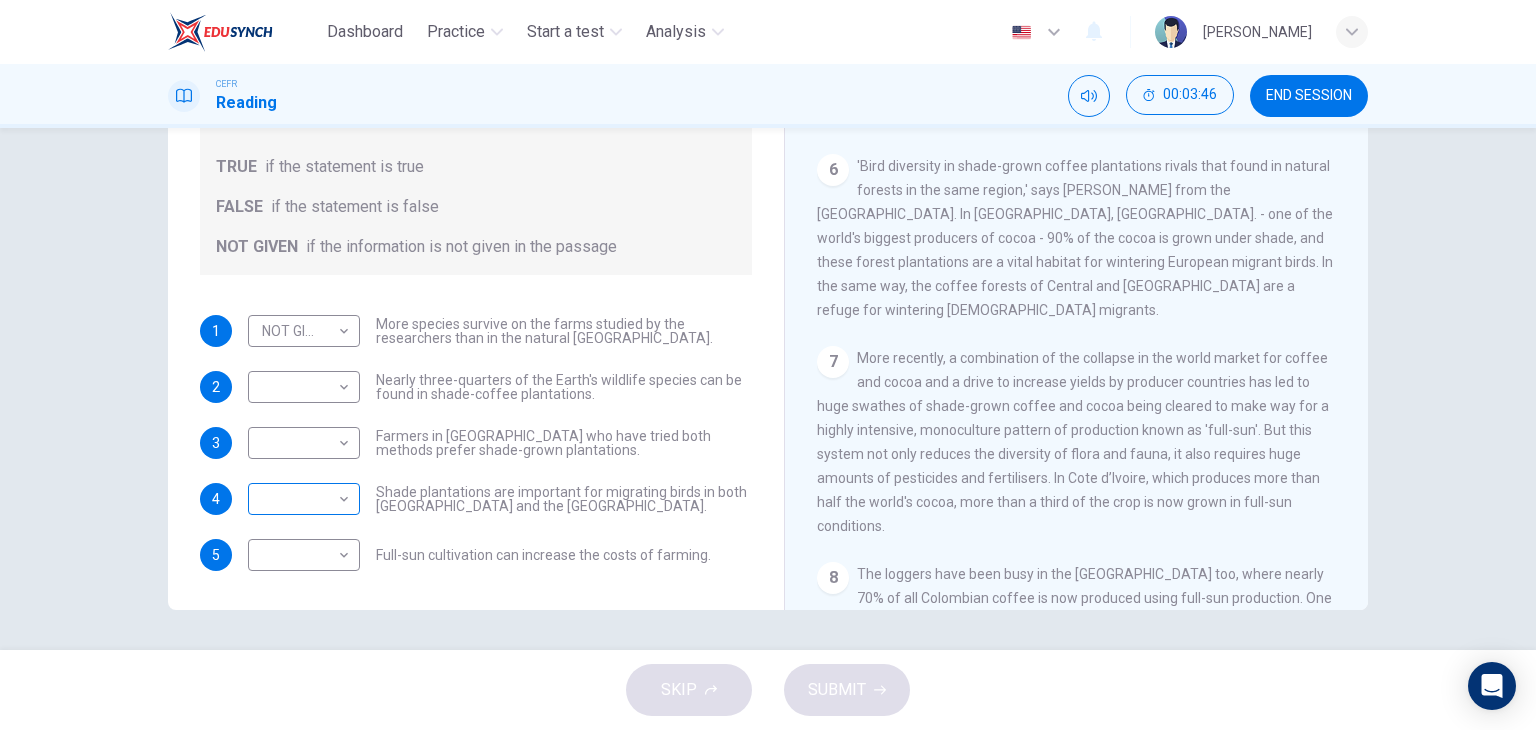 click on "Dashboard Practice Start a test Analysis English en ​ [PERSON_NAME] Reading 00:03:46 END SESSION Questions 1 - 5 Do the following statements agree with the information given in the Reading
Passage?
In the boxes below, write TRUE if the statement is true FALSE if the statement is false NOT GIVEN if the information is not given in the passage 1 NOT GIVEN NOT GIVEN ​ More species survive on the farms studied by the researchers than in the natural [GEOGRAPHIC_DATA] forests. 2 ​ ​ Nearly three-quarters of the Earth's wildlife species can be found in shade-coffee plantations. 3 ​ ​ Farmers in [GEOGRAPHIC_DATA] who have tried both methods prefer shade-grown plantations. 4 ​ ​ Shade plantations are important for migrating birds in both [GEOGRAPHIC_DATA] and the [GEOGRAPHIC_DATA]. 5 ​ ​ Full-sun cultivation can increase the costs of farming. Natural Coffee and Cocoa CLICK TO ZOOM Click to Zoom 1 2 3 4 5 6 7 8 9 10 11 12 SKIP SUBMIT EduSynch - Online Language Proficiency Testing
Dashboard Practice" at bounding box center (768, 365) 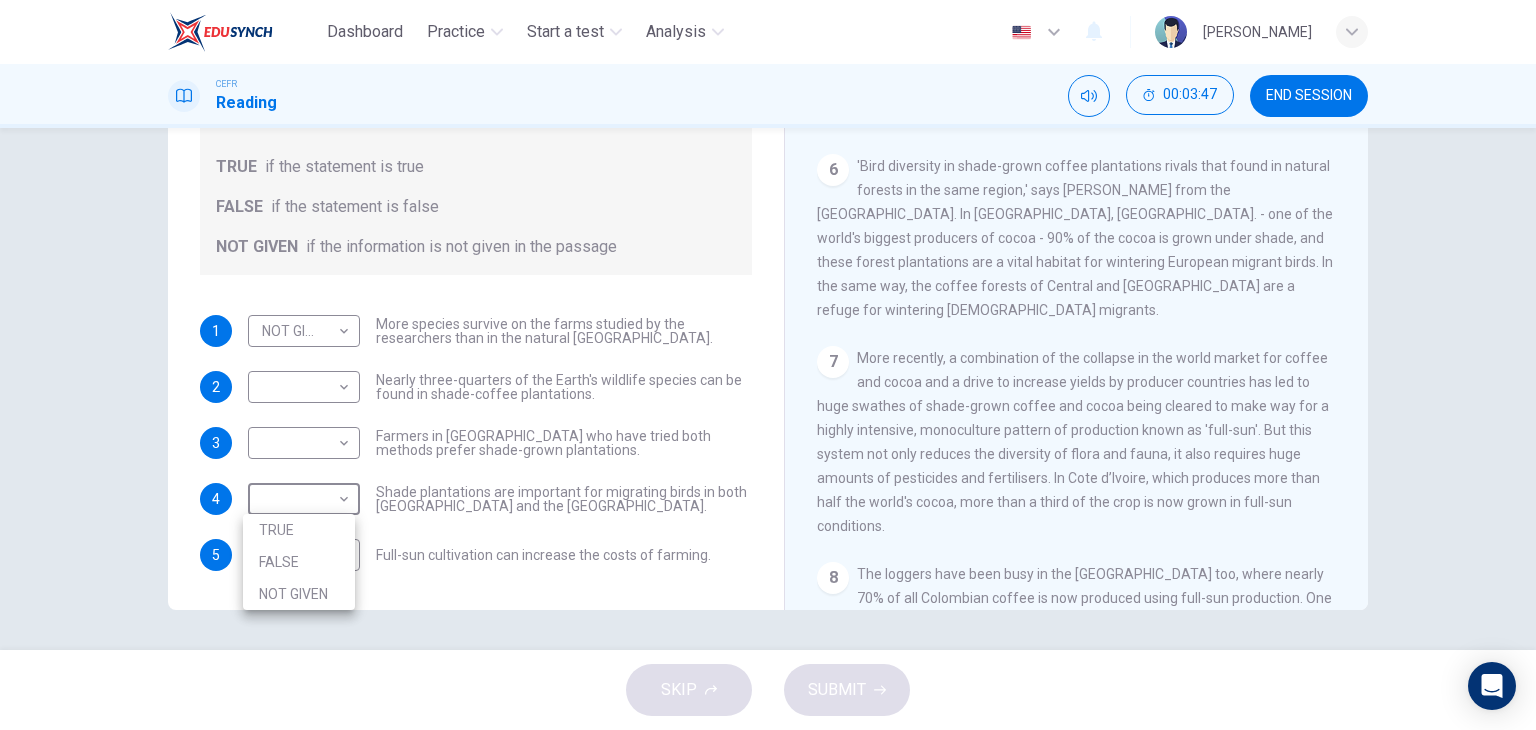 click on "NOT GIVEN" at bounding box center [299, 594] 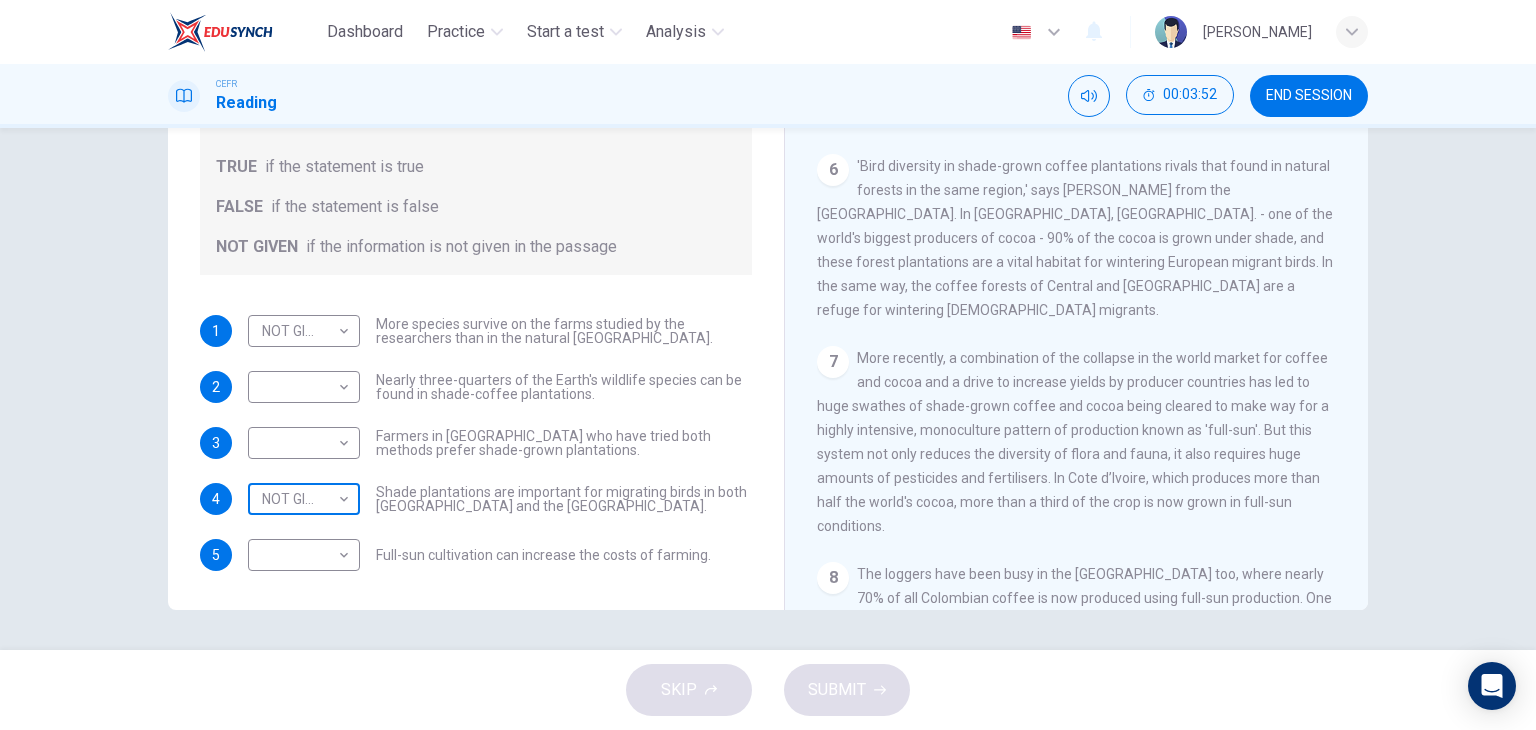 click on "Dashboard Practice Start a test Analysis English en ​ [PERSON_NAME] Reading 00:03:52 END SESSION Questions 1 - 5 Do the following statements agree with the information given in the Reading
Passage?
In the boxes below, write TRUE if the statement is true FALSE if the statement is false NOT GIVEN if the information is not given in the passage 1 NOT GIVEN NOT GIVEN ​ More species survive on the farms studied by the researchers than in the natural [GEOGRAPHIC_DATA] forests. 2 ​ ​ Nearly three-quarters of the Earth's wildlife species can be found in shade-coffee plantations. 3 ​ ​ Farmers in [GEOGRAPHIC_DATA] who have tried both methods prefer shade-grown plantations. 4 NOT GIVEN NOT GIVEN ​ Shade plantations are important for migrating birds in both [GEOGRAPHIC_DATA] and the [GEOGRAPHIC_DATA]. 5 ​ ​ Full-sun cultivation can increase the costs of farming. Natural Coffee and Cocoa CLICK TO ZOOM Click to Zoom 1 2 3 4 5 6 7 8 9 10 11 12 SKIP SUBMIT EduSynch - Online Language Proficiency Testing
2025" at bounding box center [768, 365] 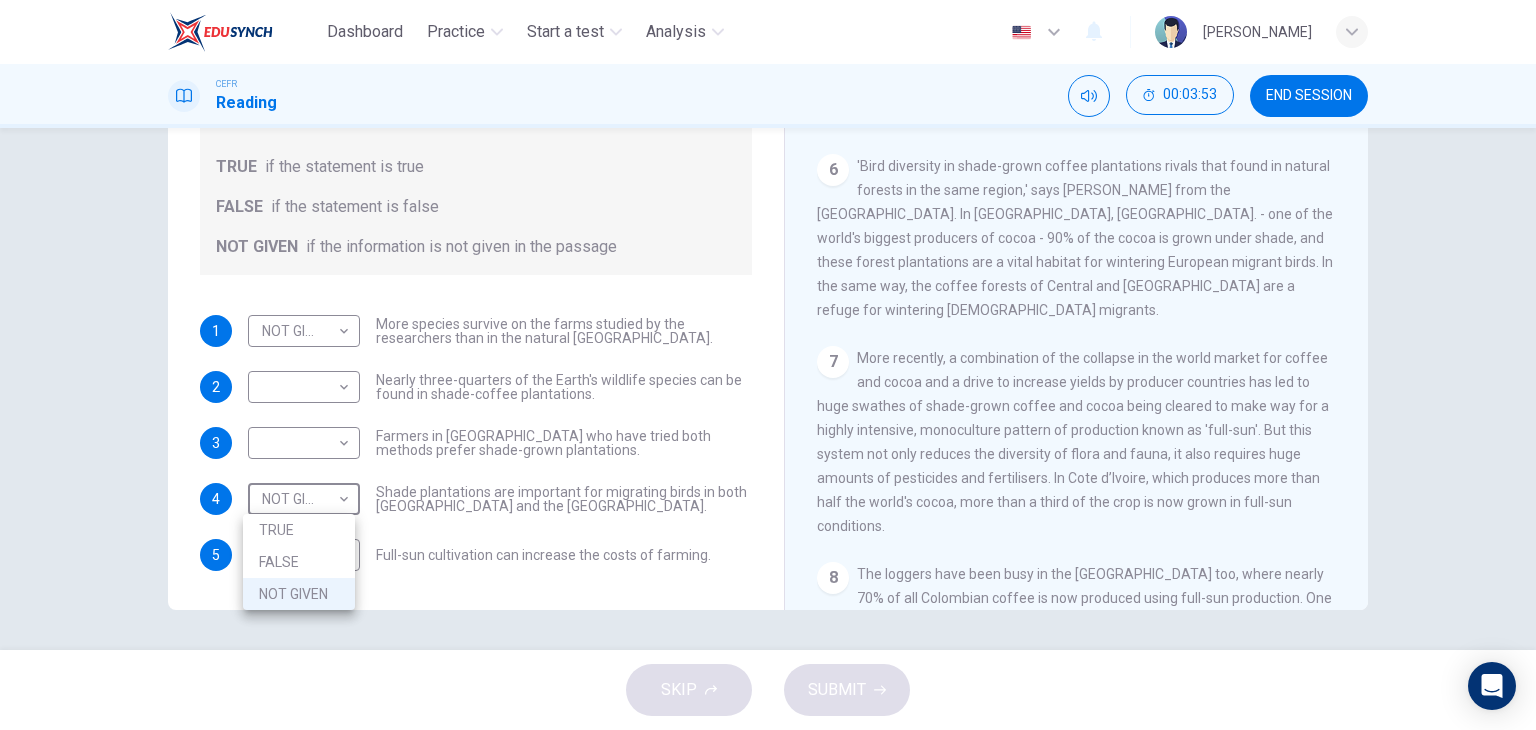click at bounding box center [768, 365] 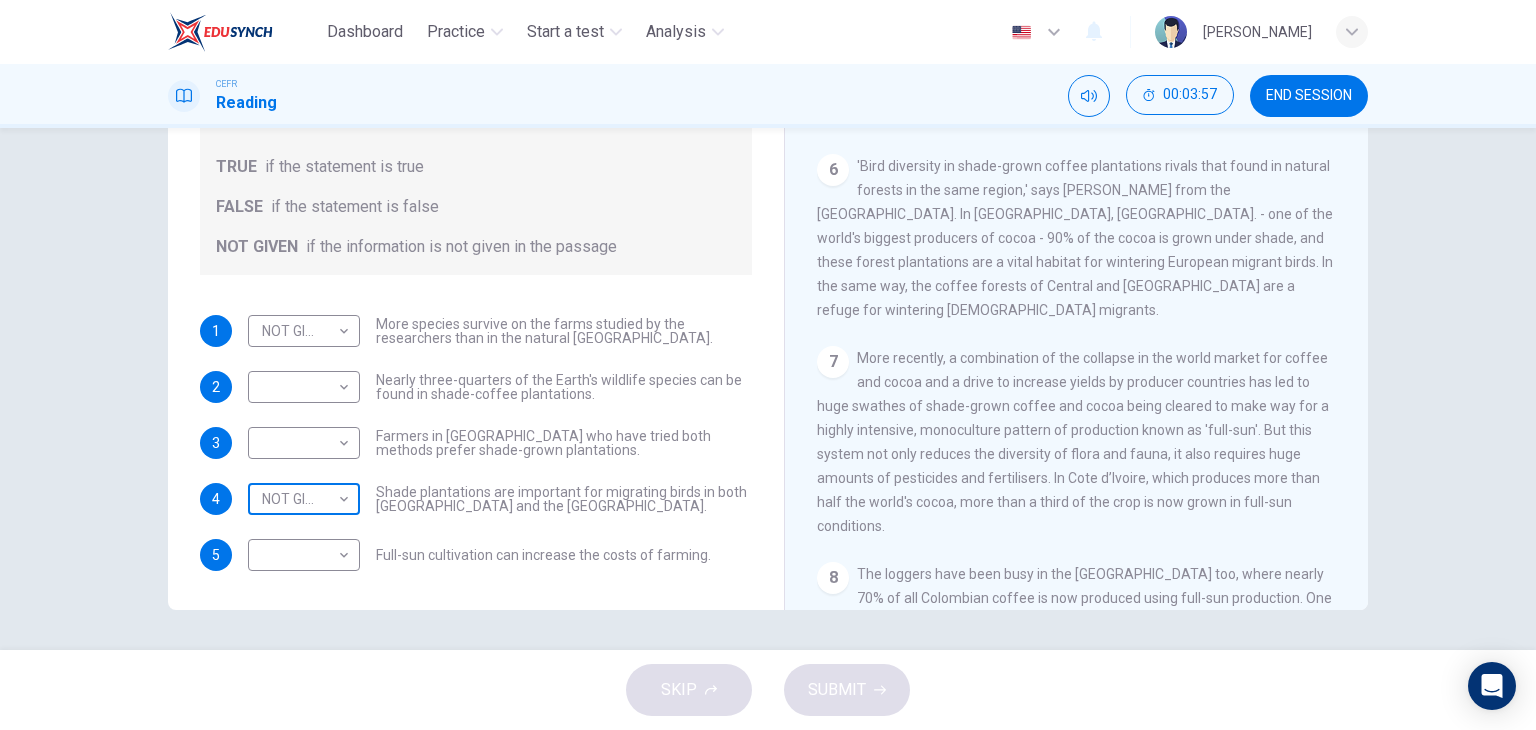 click on "Dashboard Practice Start a test Analysis English en ​ [PERSON_NAME] Reading 00:03:57 END SESSION Questions 1 - 5 Do the following statements agree with the information given in the Reading
Passage?
In the boxes below, write TRUE if the statement is true FALSE if the statement is false NOT GIVEN if the information is not given in the passage 1 NOT GIVEN NOT GIVEN ​ More species survive on the farms studied by the researchers than in the natural [GEOGRAPHIC_DATA] forests. 2 ​ ​ Nearly three-quarters of the Earth's wildlife species can be found in shade-coffee plantations. 3 ​ ​ Farmers in [GEOGRAPHIC_DATA] who have tried both methods prefer shade-grown plantations. 4 NOT GIVEN NOT GIVEN ​ Shade plantations are important for migrating birds in both [GEOGRAPHIC_DATA] and the [GEOGRAPHIC_DATA]. 5 ​ ​ Full-sun cultivation can increase the costs of farming. Natural Coffee and Cocoa CLICK TO ZOOM Click to Zoom 1 2 3 4 5 6 7 8 9 10 11 12 SKIP SUBMIT EduSynch - Online Language Proficiency Testing
2025" at bounding box center (768, 365) 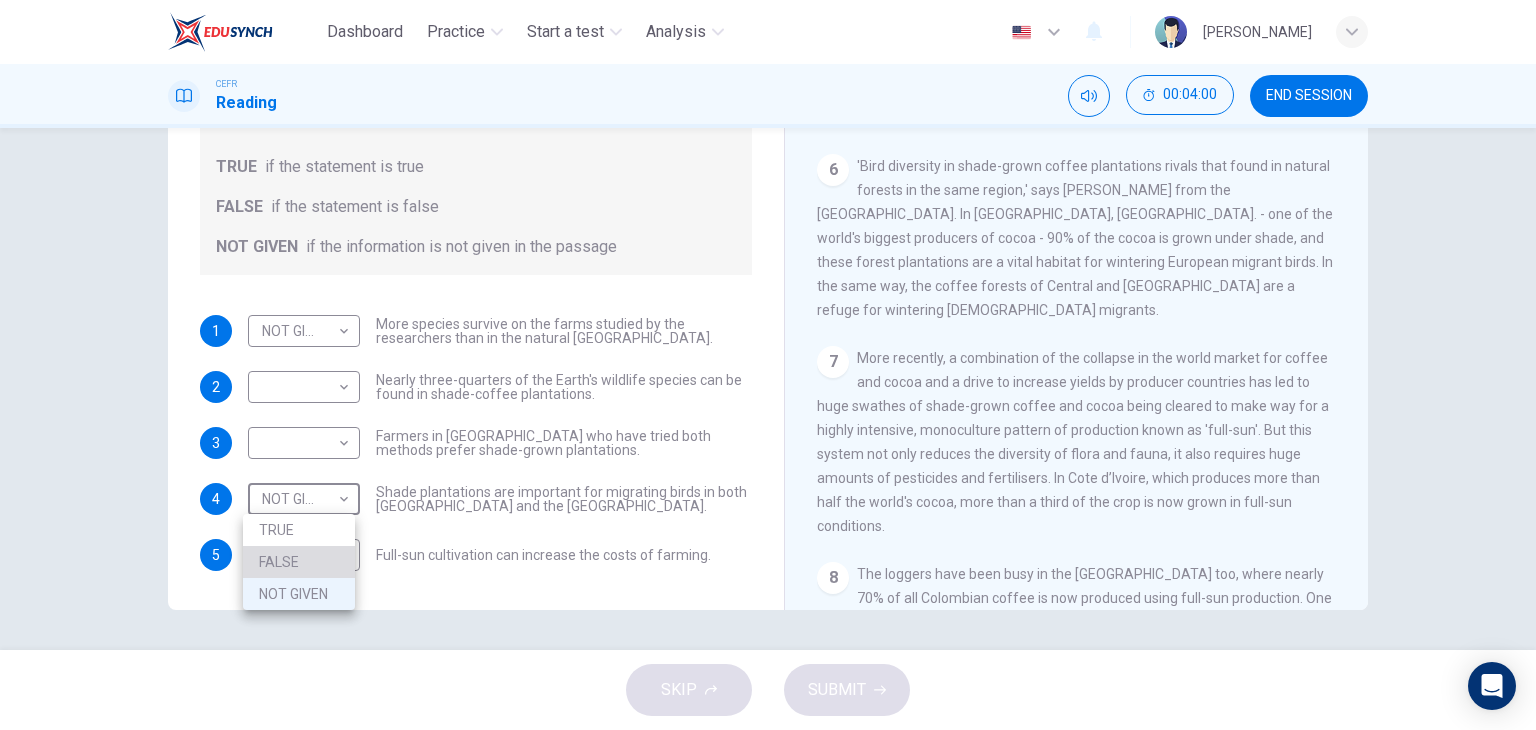 click on "FALSE" at bounding box center (299, 562) 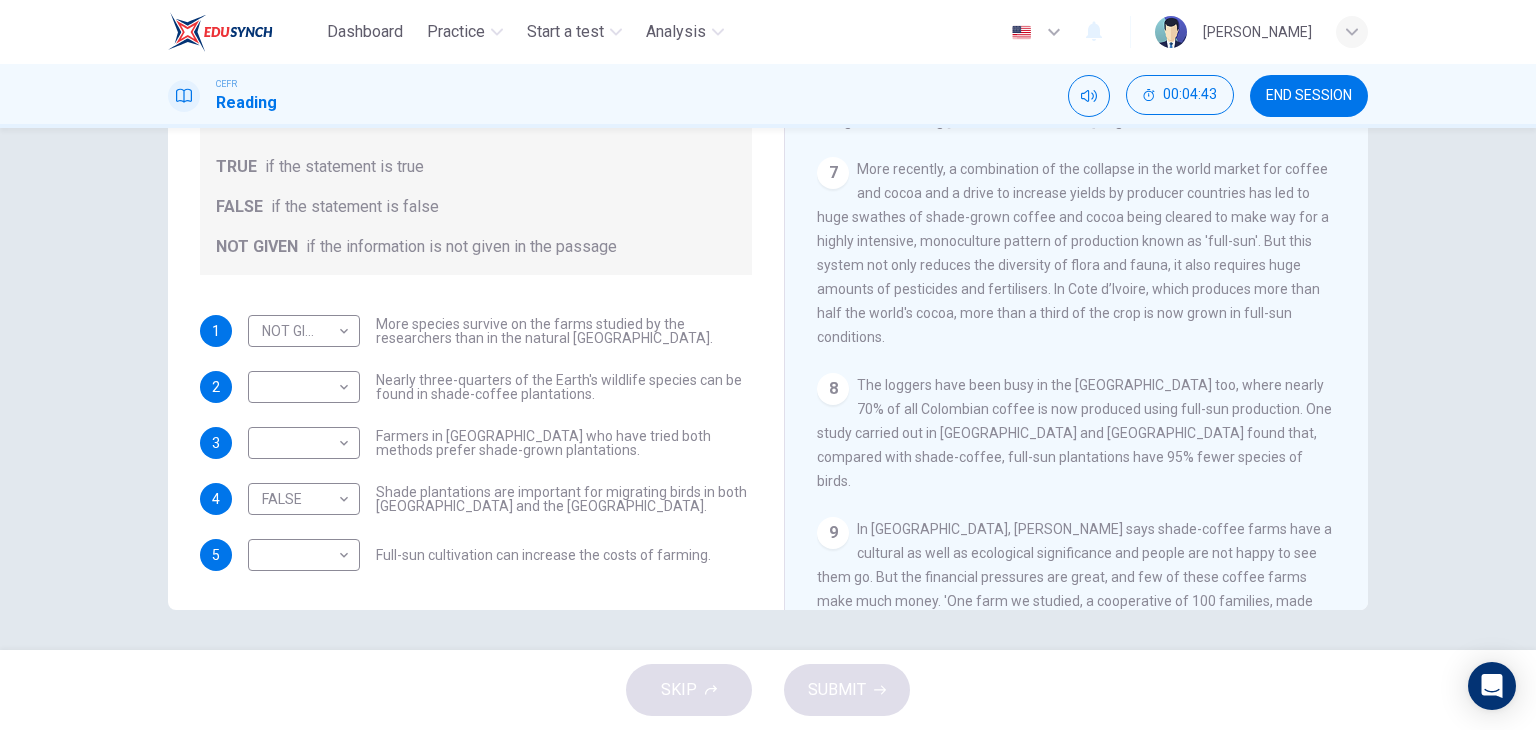scroll, scrollTop: 1310, scrollLeft: 0, axis: vertical 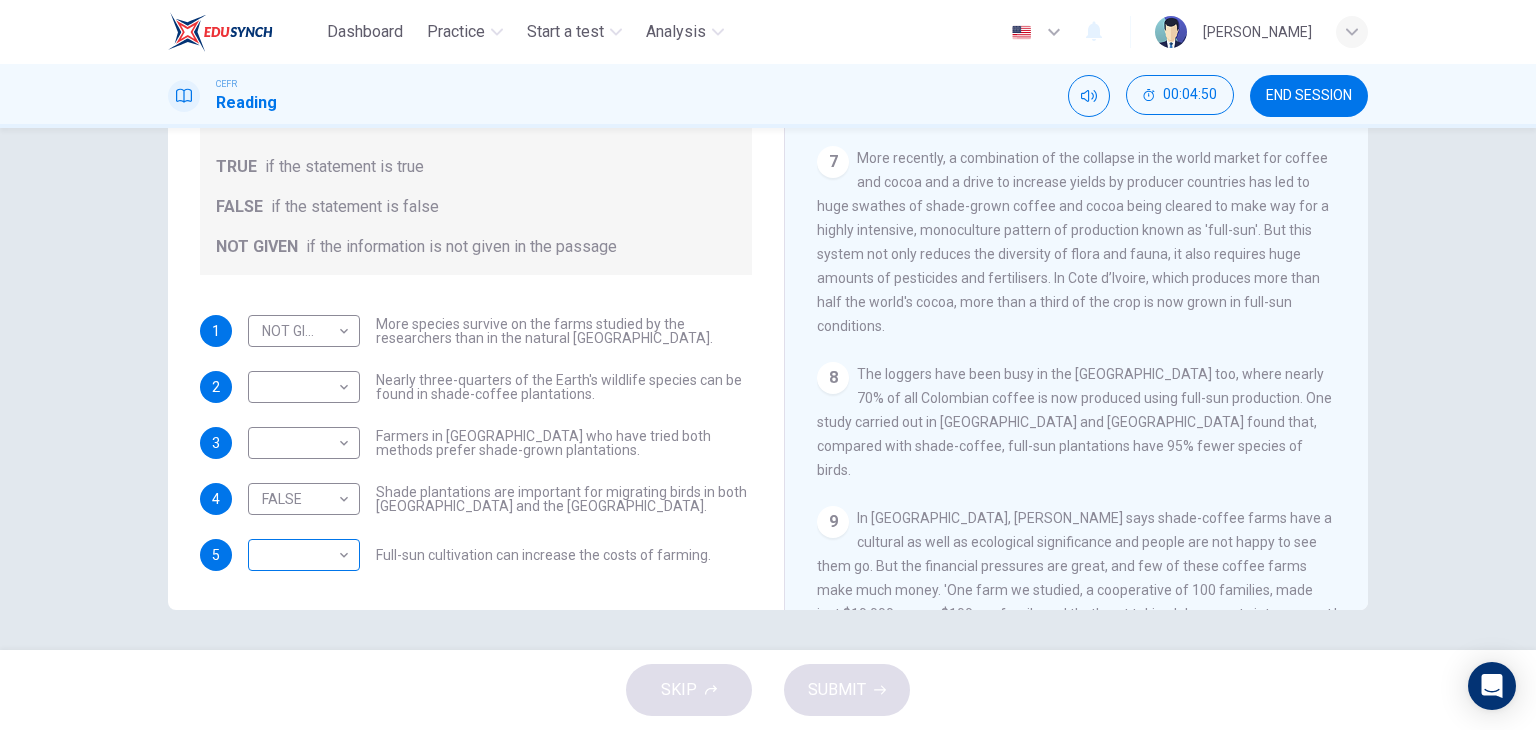 click on "Dashboard Practice Start a test Analysis English en ​ [PERSON_NAME] Reading 00:04:50 END SESSION Questions 1 - 5 Do the following statements agree with the information given in the Reading
Passage?
In the boxes below, write TRUE if the statement is true FALSE if the statement is false NOT GIVEN if the information is not given in the passage 1 NOT GIVEN NOT GIVEN ​ More species survive on the farms studied by the researchers than in the natural [GEOGRAPHIC_DATA] forests. 2 ​ ​ Nearly three-quarters of the Earth's wildlife species can be found in shade-coffee plantations. 3 ​ ​ Farmers in [GEOGRAPHIC_DATA] who have tried both methods prefer shade-grown plantations. 4 FALSE FALSE ​ Shade plantations are important for migrating birds in both [GEOGRAPHIC_DATA] and the [GEOGRAPHIC_DATA]. 5 ​ ​ Full-sun cultivation can increase the costs of farming. Natural Coffee and Cocoa CLICK TO ZOOM Click to Zoom 1 2 3 4 5 6 7 8 9 10 11 12 SKIP SUBMIT EduSynch - Online Language Proficiency Testing
Dashboard" at bounding box center (768, 365) 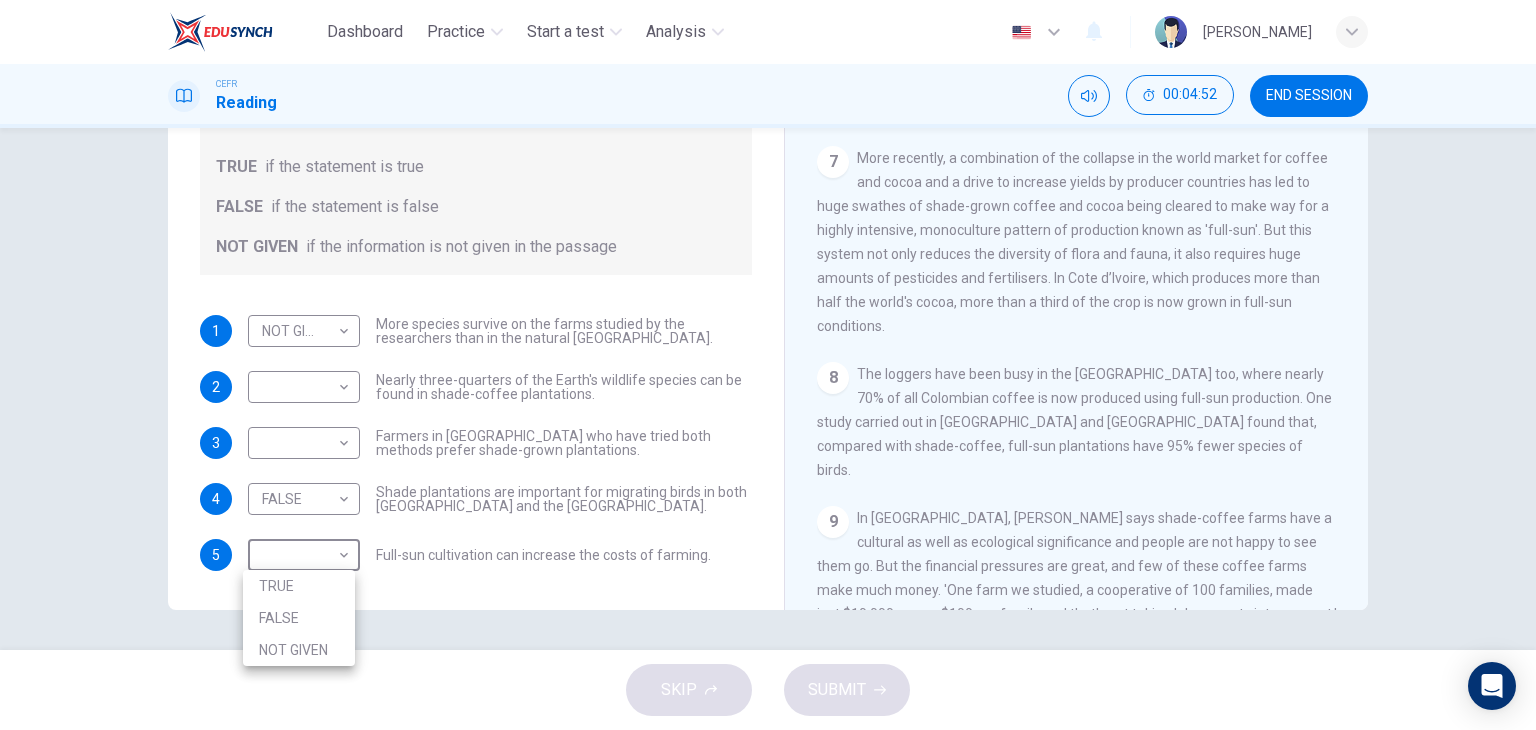 click on "TRUE" at bounding box center (299, 586) 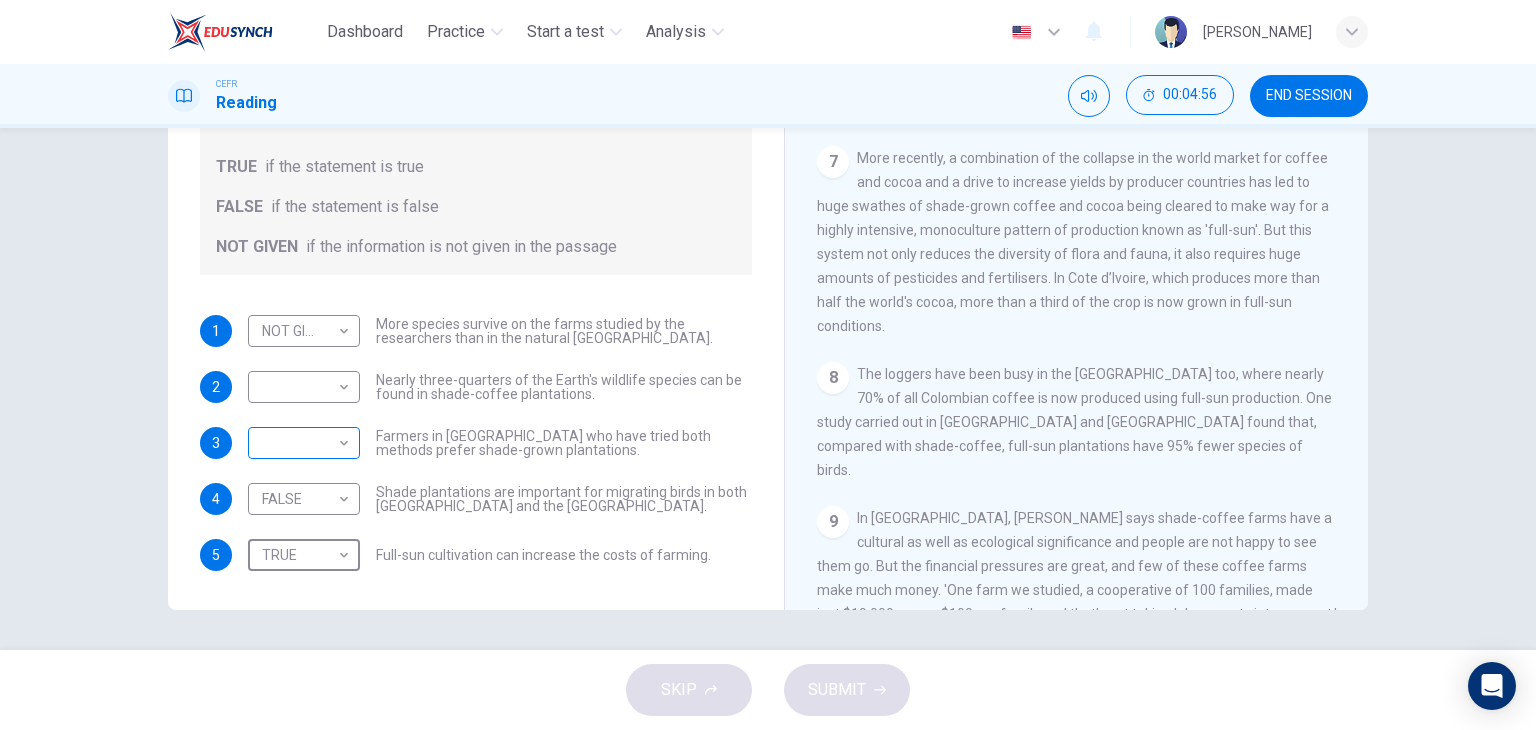 click on "Dashboard Practice Start a test Analysis English en ​ [PERSON_NAME] Reading 00:04:56 END SESSION Questions 1 - 5 Do the following statements agree with the information given in the Reading
Passage?
In the boxes below, write TRUE if the statement is true FALSE if the statement is false NOT GIVEN if the information is not given in the passage 1 NOT GIVEN NOT GIVEN ​ More species survive on the farms studied by the researchers than in the natural [GEOGRAPHIC_DATA] forests. 2 ​ ​ Nearly three-quarters of the Earth's wildlife species can be found in shade-coffee plantations. 3 ​ ​ Farmers in [GEOGRAPHIC_DATA] who have tried both methods prefer shade-grown plantations. 4 FALSE FALSE ​ Shade plantations are important for migrating birds in both [GEOGRAPHIC_DATA] and the [GEOGRAPHIC_DATA]. 5 TRUE TRUE ​ Full-sun cultivation can increase the costs of farming. Natural Coffee and Cocoa CLICK TO ZOOM Click to Zoom 1 2 3 4 5 6 7 8 9 10 11 12 SKIP SUBMIT EduSynch - Online Language Proficiency Testing
2025" at bounding box center [768, 365] 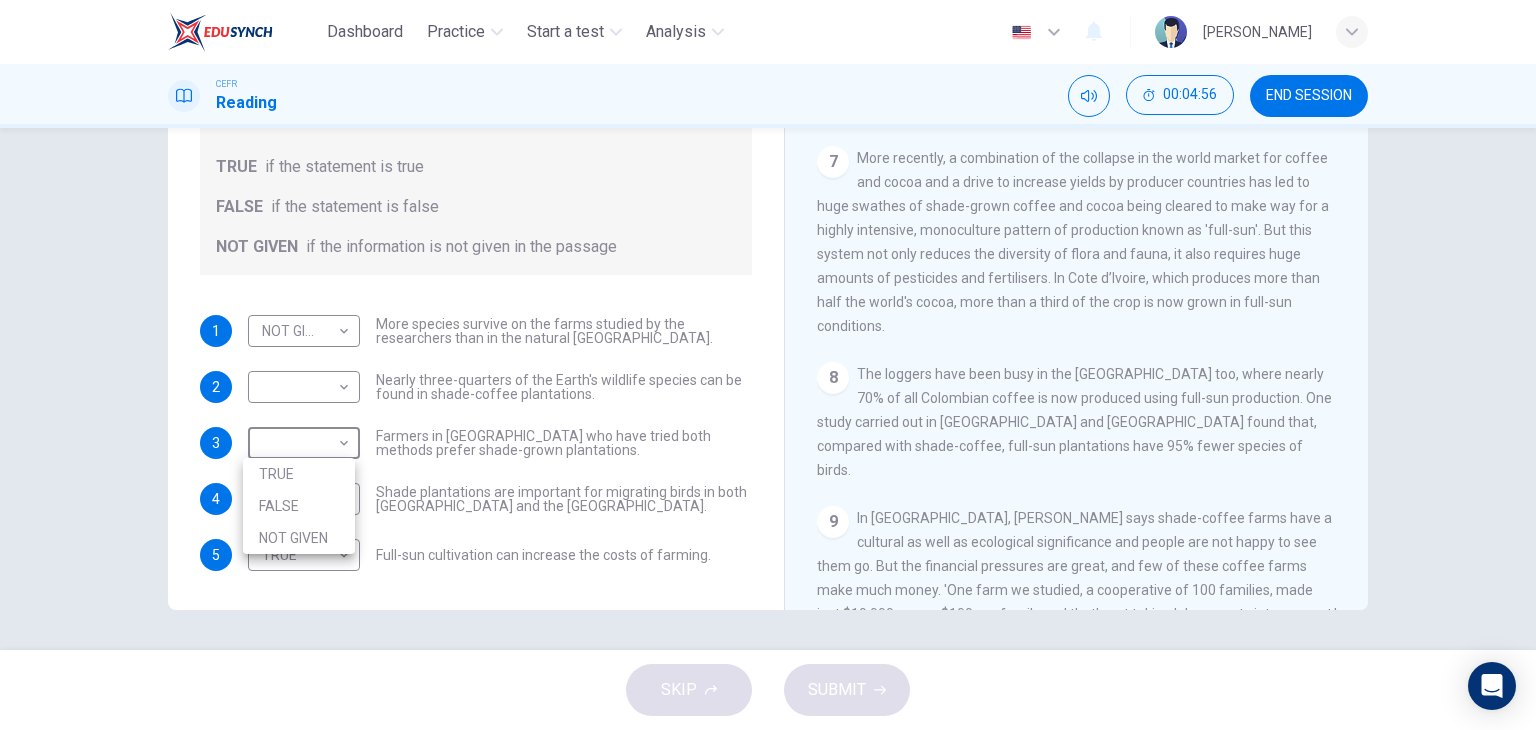 click on "TRUE" at bounding box center (299, 474) 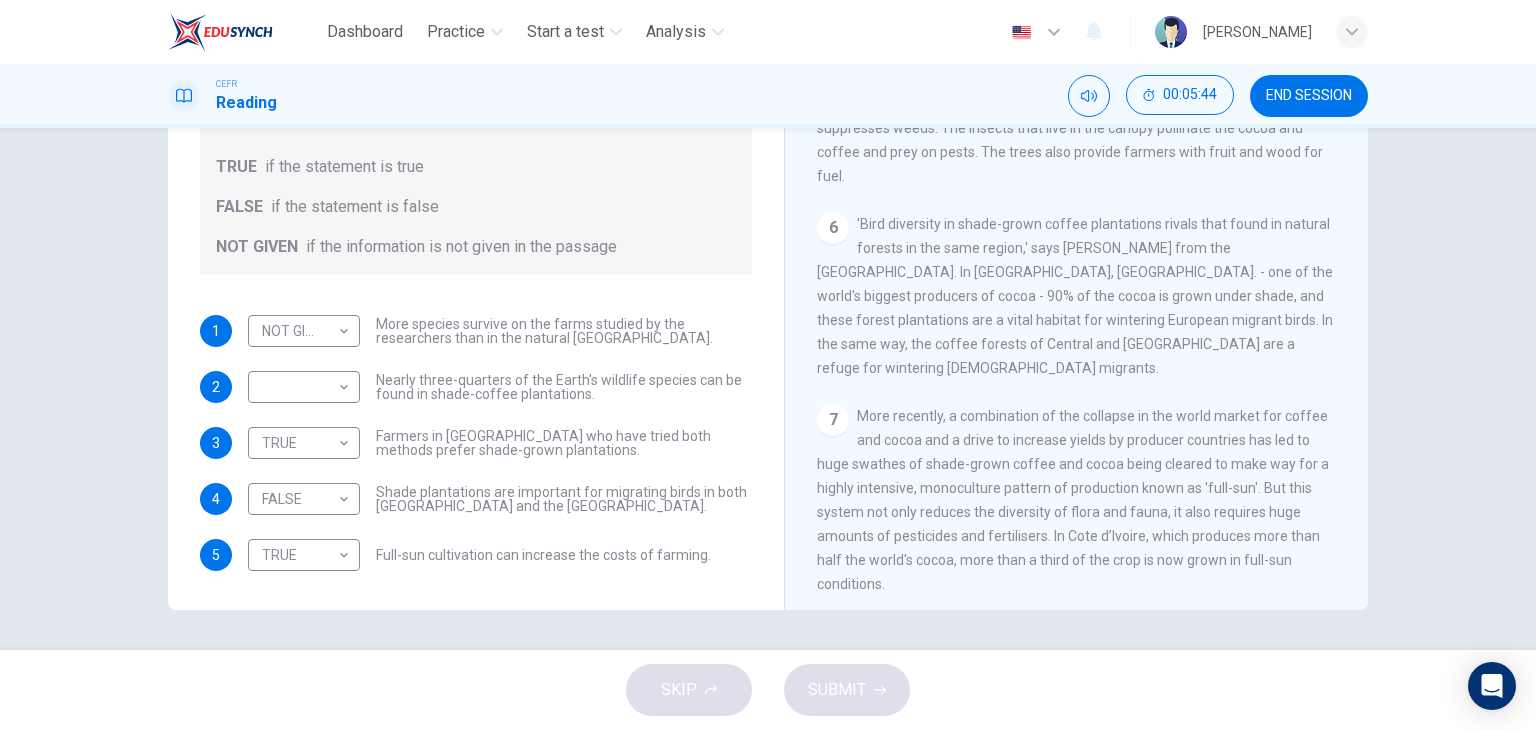 scroll, scrollTop: 1100, scrollLeft: 0, axis: vertical 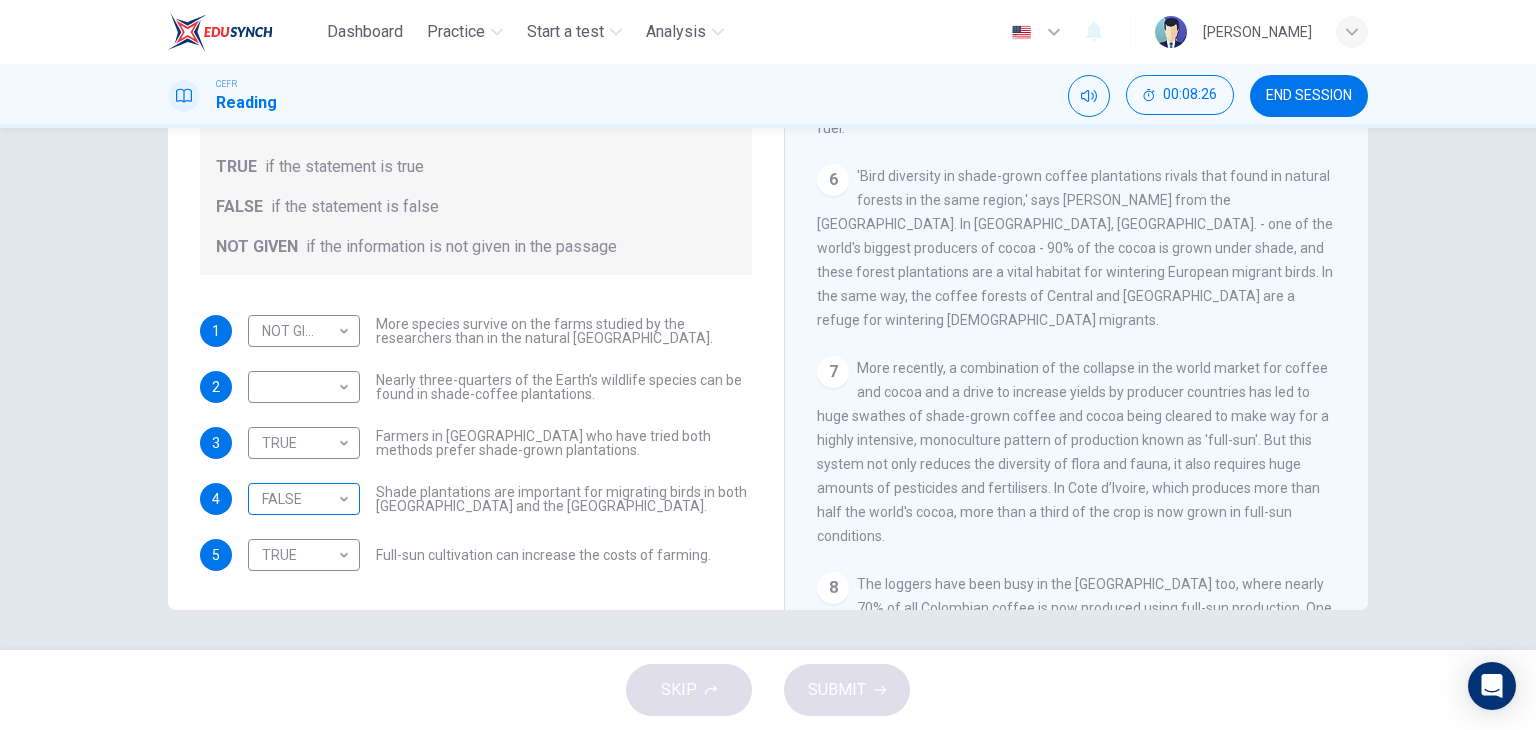click on "Dashboard Practice Start a test Analysis English en ​ [PERSON_NAME] Reading 00:08:26 END SESSION Questions 1 - 5 Do the following statements agree with the information given in the Reading
Passage?
In the boxes below, write TRUE if the statement is true FALSE if the statement is false NOT GIVEN if the information is not given in the passage 1 NOT GIVEN NOT GIVEN ​ More species survive on the farms studied by the researchers than in the natural [GEOGRAPHIC_DATA] forests. 2 ​ ​ Nearly three-quarters of the Earth's wildlife species can be found in shade-coffee plantations. 3 TRUE TRUE ​ Farmers in [GEOGRAPHIC_DATA] who have tried both methods prefer shade-grown plantations. 4 FALSE FALSE ​ Shade plantations are important for migrating birds in both [GEOGRAPHIC_DATA] and the [GEOGRAPHIC_DATA]. 5 TRUE TRUE ​ Full-sun cultivation can increase the costs of farming. Natural Coffee and Cocoa CLICK TO ZOOM Click to Zoom 1 2 3 4 5 6 7 8 9 10 11 12 SKIP SUBMIT EduSynch - Online Language Proficiency Testing" at bounding box center (768, 365) 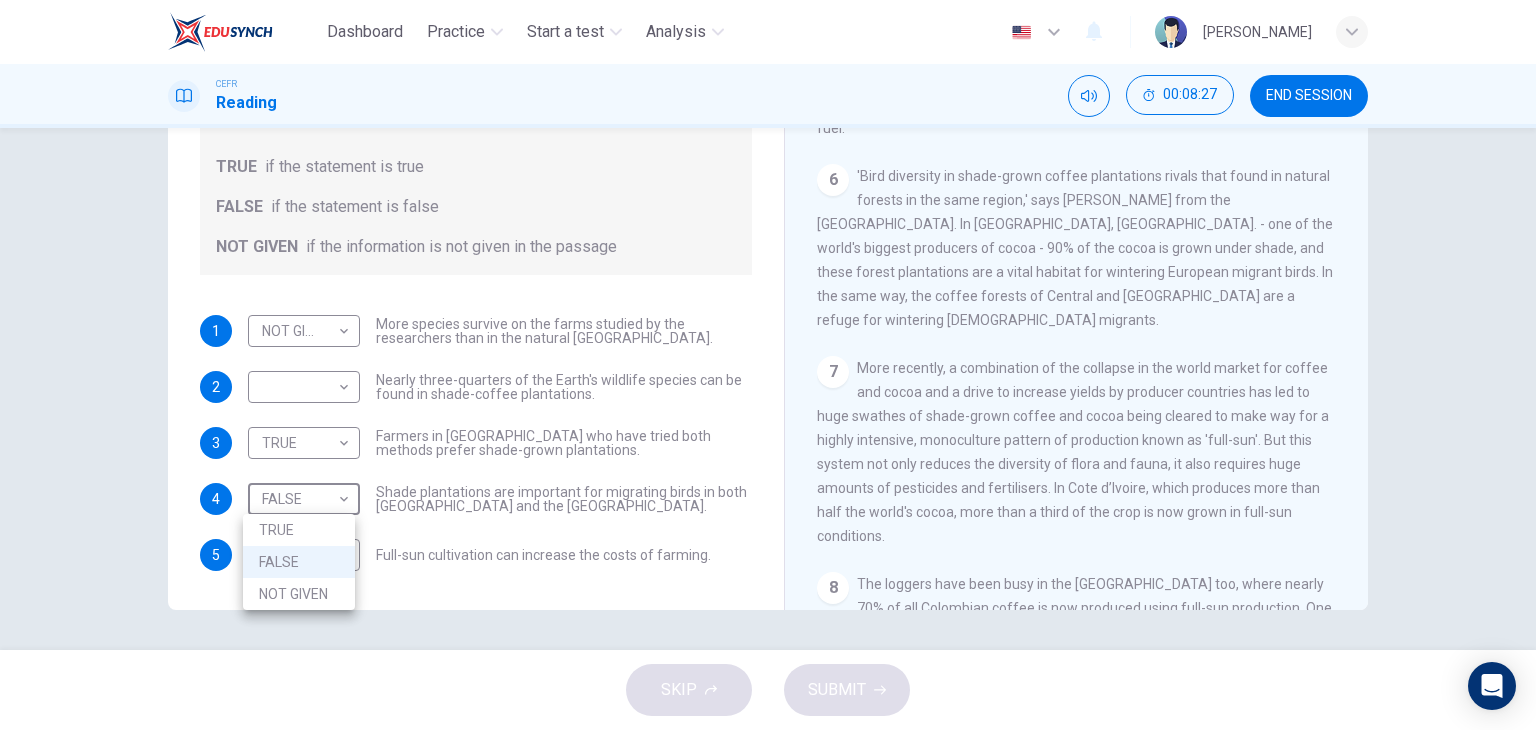 click on "TRUE" at bounding box center (299, 530) 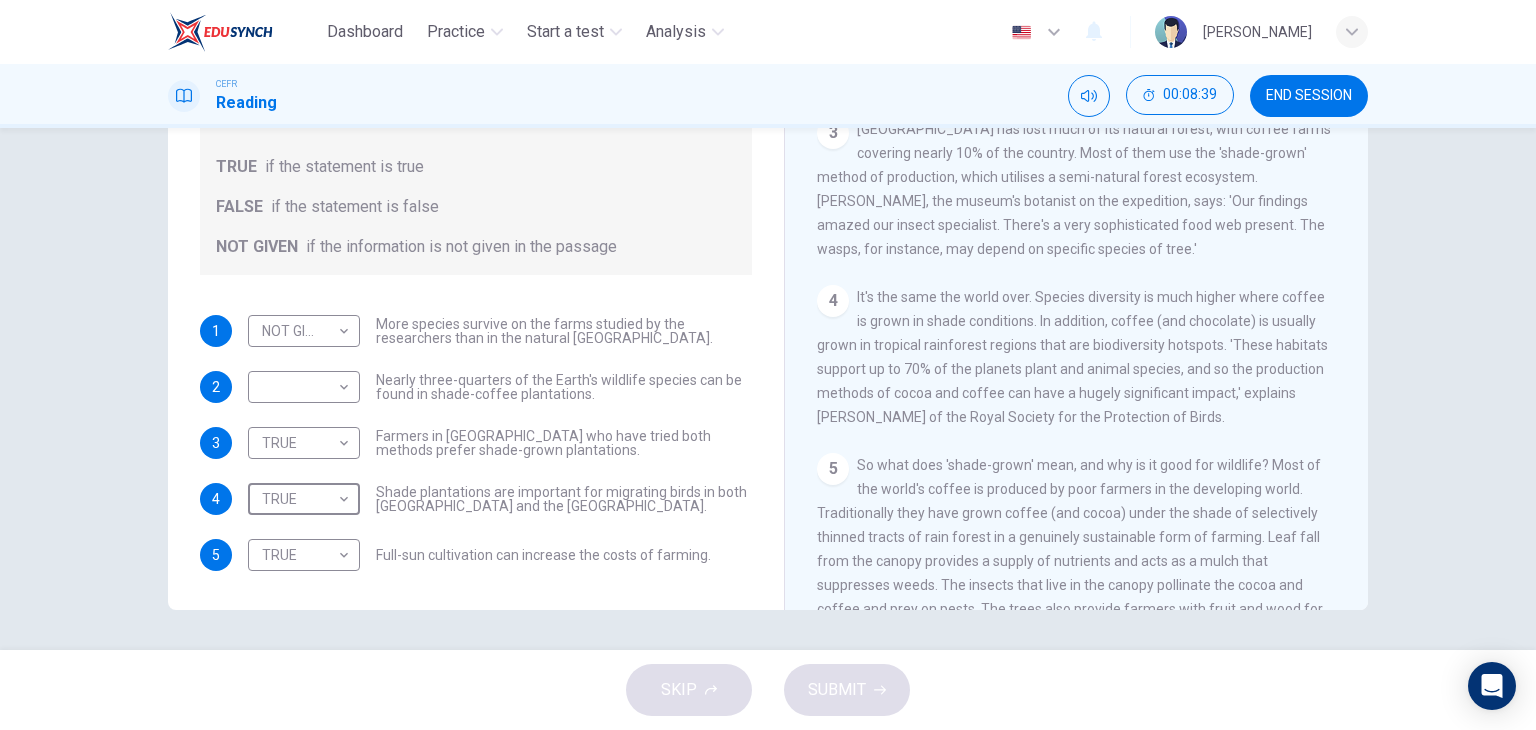 scroll, scrollTop: 600, scrollLeft: 0, axis: vertical 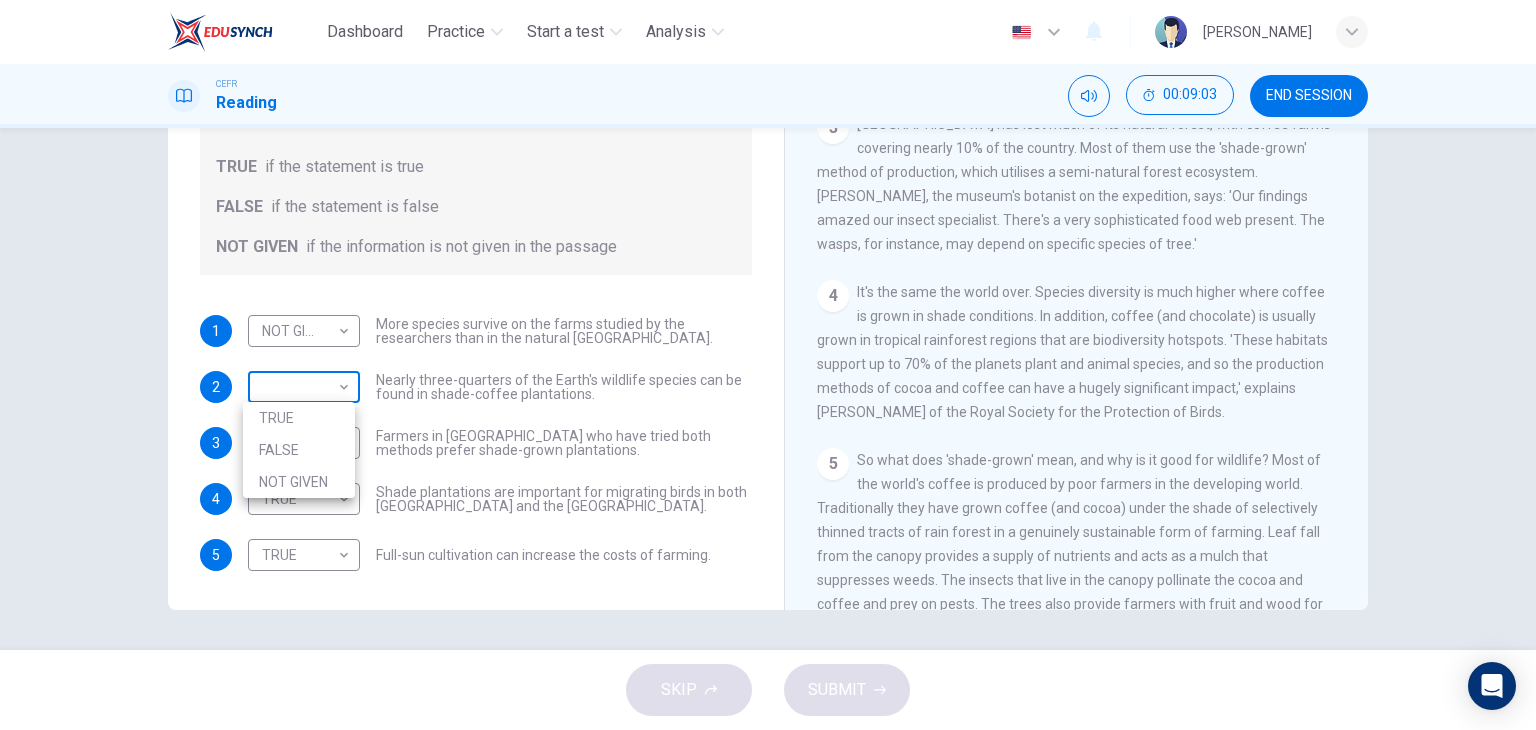 click on "Dashboard Practice Start a test Analysis English en ​ [PERSON_NAME] Reading 00:09:03 END SESSION Questions 1 - 5 Do the following statements agree with the information given in the Reading
Passage?
In the boxes below, write TRUE if the statement is true FALSE if the statement is false NOT GIVEN if the information is not given in the passage 1 NOT GIVEN NOT GIVEN ​ More species survive on the farms studied by the researchers than in the natural [GEOGRAPHIC_DATA] forests. 2 ​ ​ Nearly three-quarters of the Earth's wildlife species can be found in shade-coffee plantations. 3 TRUE TRUE ​ Farmers in [GEOGRAPHIC_DATA] who have tried both methods prefer shade-grown plantations. 4 TRUE TRUE ​ Shade plantations are important for migrating birds in both [GEOGRAPHIC_DATA] and the [GEOGRAPHIC_DATA]. 5 TRUE TRUE ​ Full-sun cultivation can increase the costs of farming. Natural Coffee and Cocoa CLICK TO ZOOM Click to Zoom 1 2 3 4 5 6 7 8 9 10 11 12 SKIP SUBMIT EduSynch - Online Language Proficiency Testing" at bounding box center [768, 365] 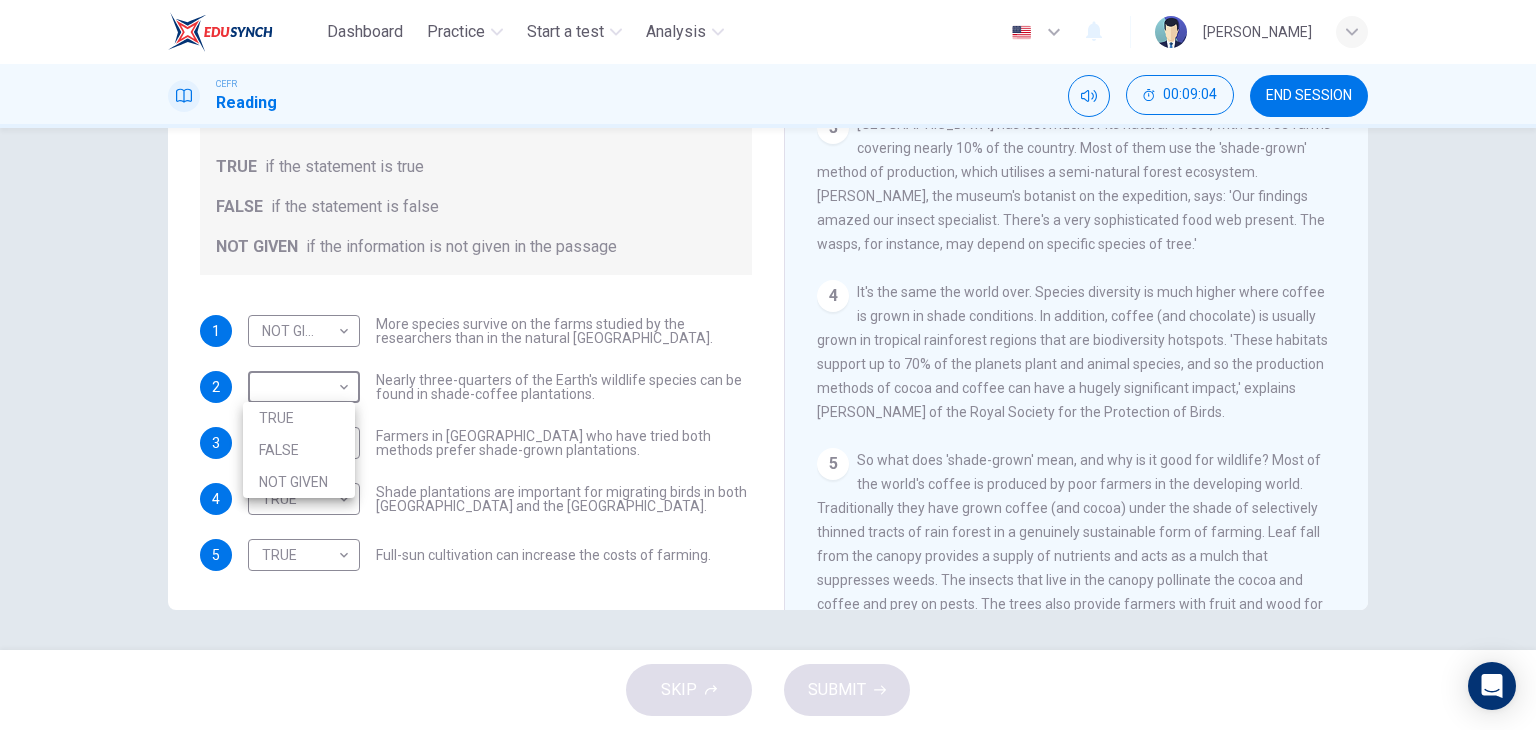 click on "NOT GIVEN" at bounding box center (299, 482) 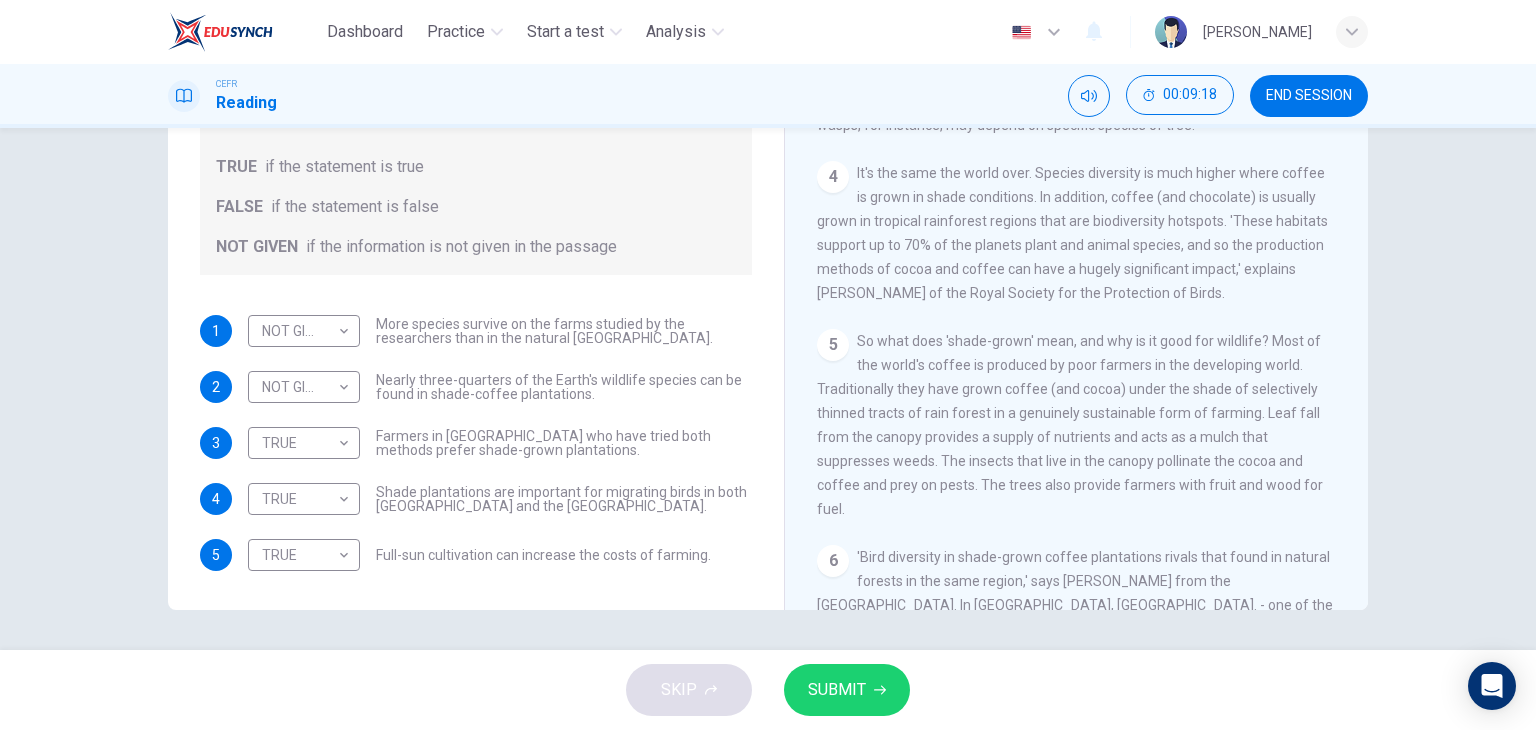 scroll, scrollTop: 761, scrollLeft: 0, axis: vertical 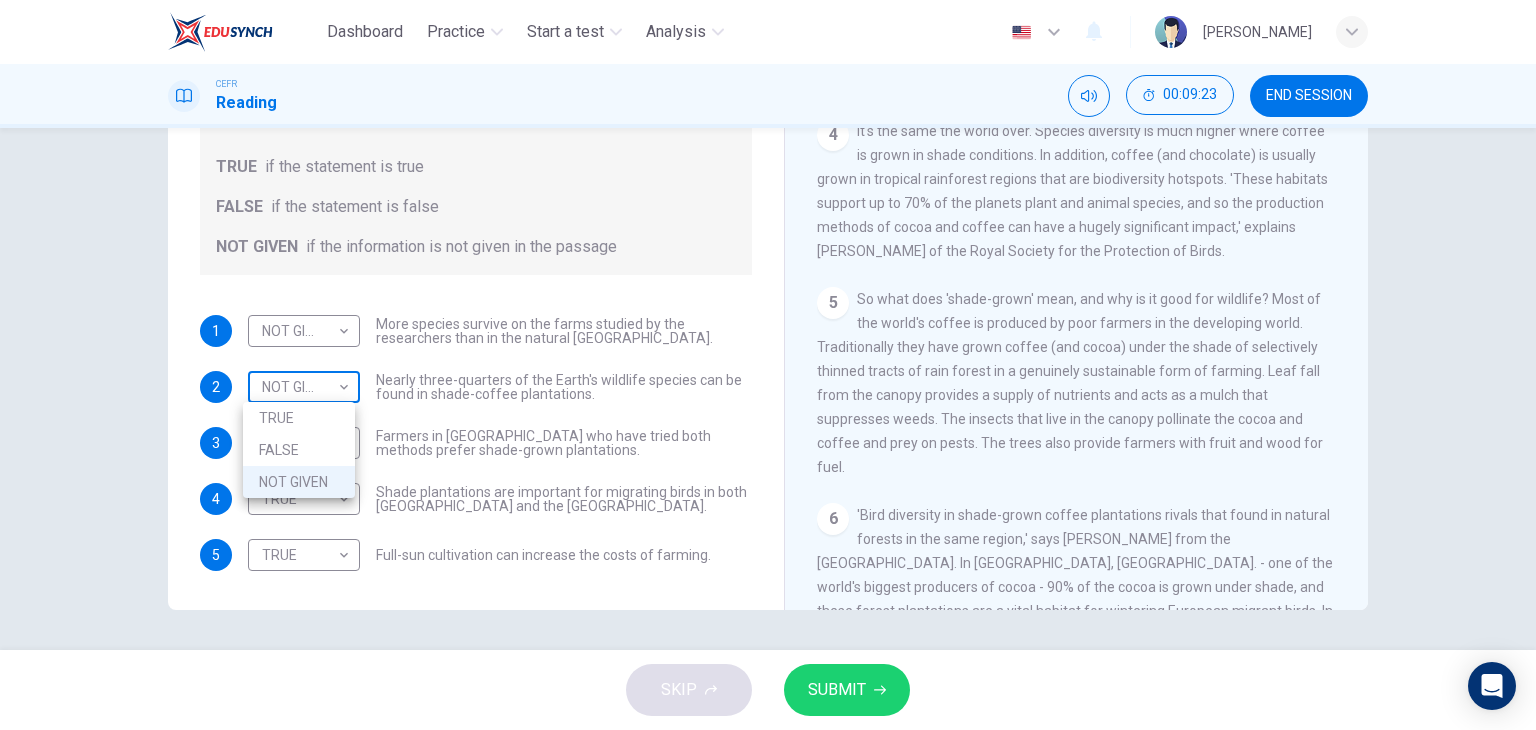 click on "Dashboard Practice Start a test Analysis English en ​ [PERSON_NAME] Reading 00:09:23 END SESSION Questions 1 - 5 Do the following statements agree with the information given in the Reading
Passage?
In the boxes below, write TRUE if the statement is true FALSE if the statement is false NOT GIVEN if the information is not given in the passage 1 NOT GIVEN NOT GIVEN ​ More species survive on the farms studied by the researchers than in the natural [GEOGRAPHIC_DATA] forests. 2 NOT GIVEN NOT GIVEN ​ Nearly three-quarters of the Earth's wildlife species can be found in shade-coffee plantations. 3 TRUE TRUE ​ Farmers in [GEOGRAPHIC_DATA] who have tried both methods prefer shade-grown plantations. 4 TRUE TRUE ​ Shade plantations are important for migrating birds in both [GEOGRAPHIC_DATA] and the [GEOGRAPHIC_DATA]. 5 TRUE TRUE ​ Full-sun cultivation can increase the costs of farming. Natural Coffee and Cocoa CLICK TO ZOOM Click to Zoom 1 2 3 4 5 6 7 8 9 10 11 12 SKIP SUBMIT
Dashboard Practice Start a test" at bounding box center [768, 365] 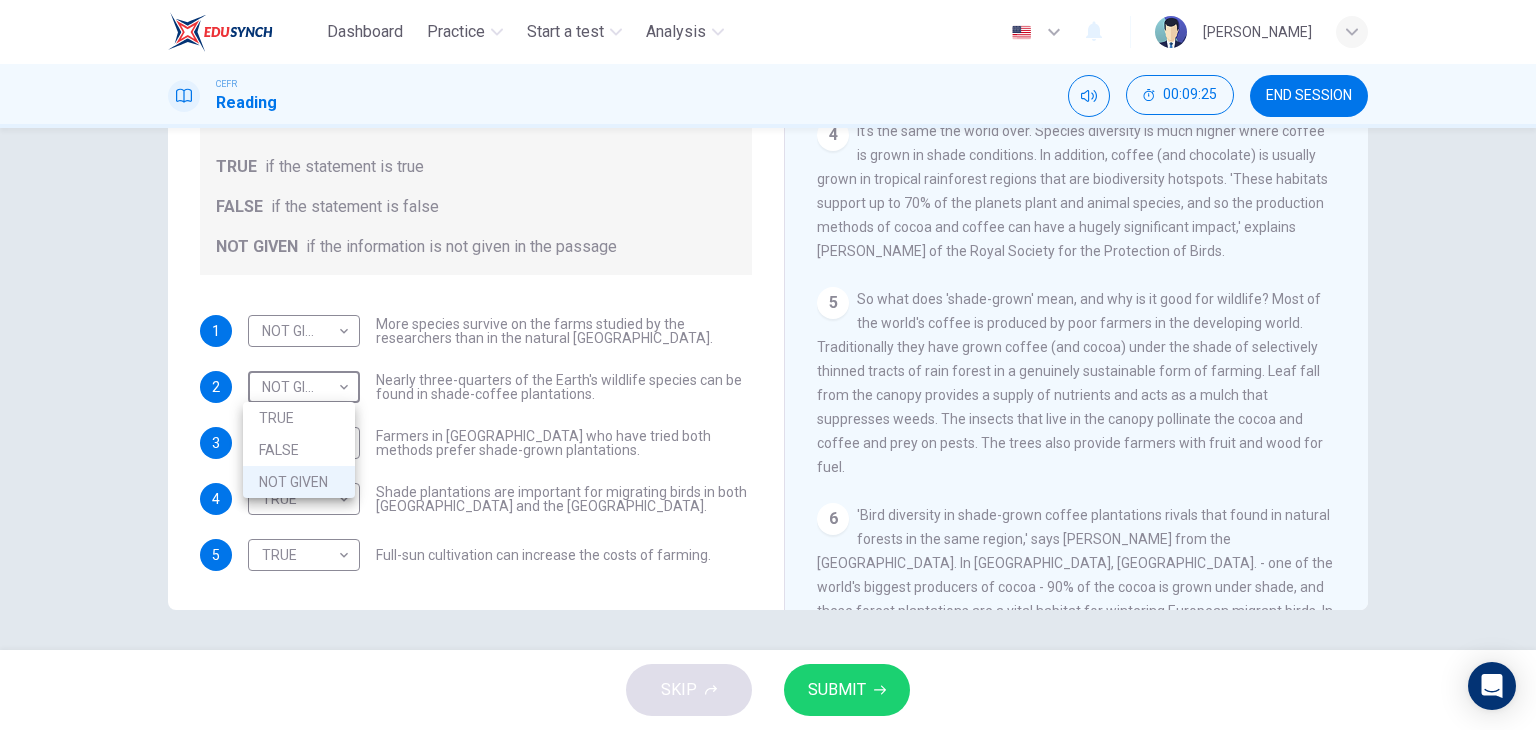 click at bounding box center [768, 365] 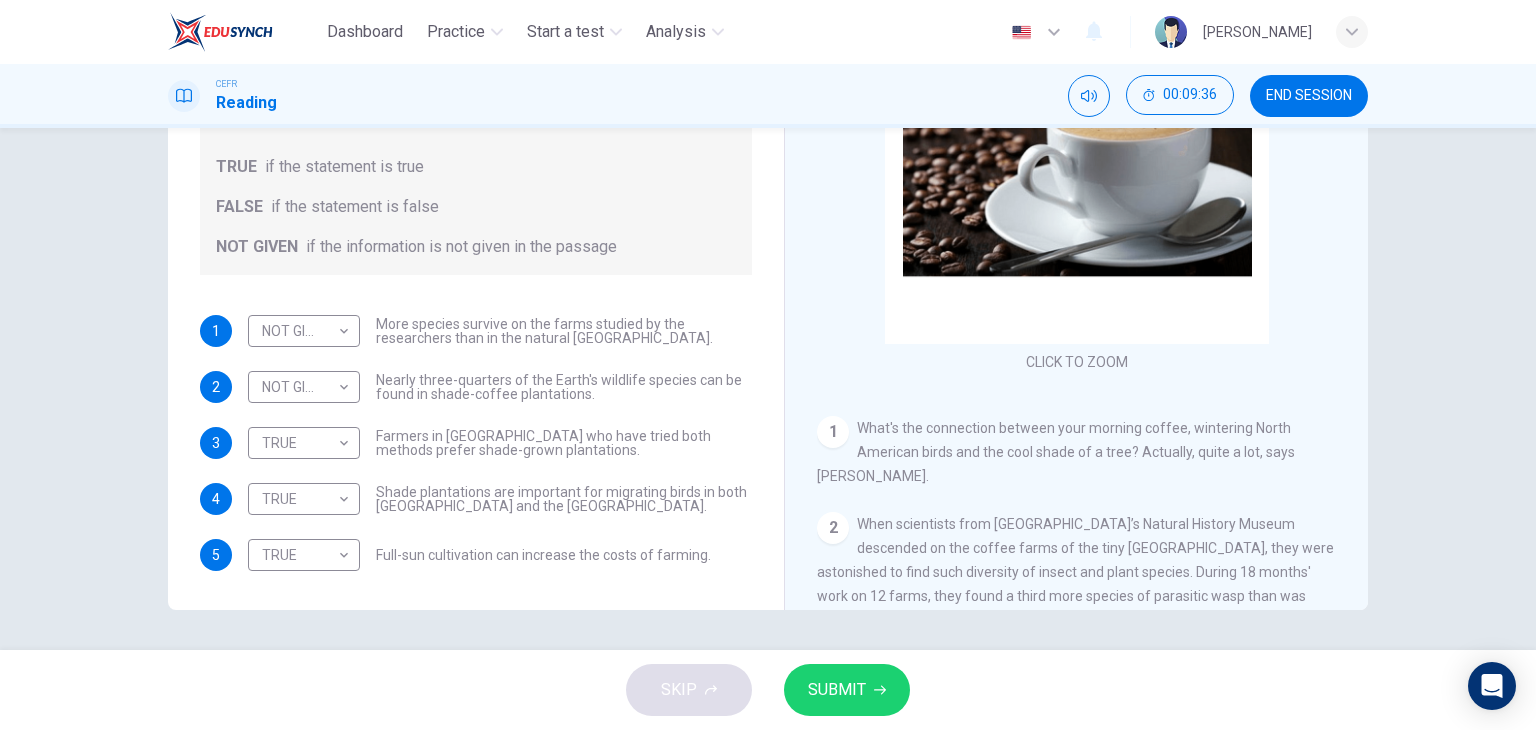 scroll, scrollTop: 352, scrollLeft: 0, axis: vertical 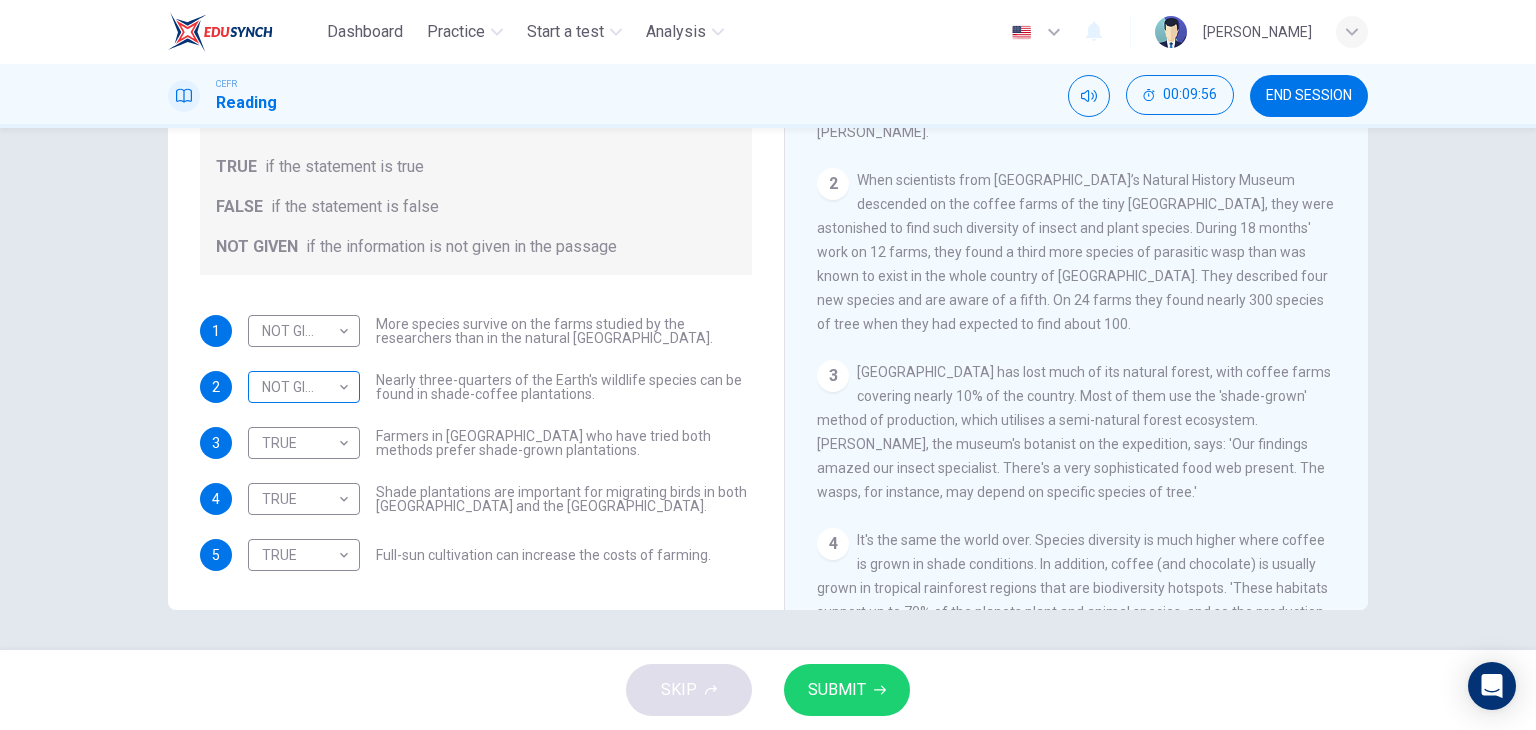 click on "Dashboard Practice Start a test Analysis English en ​ [PERSON_NAME] Reading 00:09:56 END SESSION Questions 1 - 5 Do the following statements agree with the information given in the Reading
Passage?
In the boxes below, write TRUE if the statement is true FALSE if the statement is false NOT GIVEN if the information is not given in the passage 1 NOT GIVEN NOT GIVEN ​ More species survive on the farms studied by the researchers than in the natural [GEOGRAPHIC_DATA] forests. 2 NOT GIVEN NOT GIVEN ​ Nearly three-quarters of the Earth's wildlife species can be found in shade-coffee plantations. 3 TRUE TRUE ​ Farmers in [GEOGRAPHIC_DATA] who have tried both methods prefer shade-grown plantations. 4 TRUE TRUE ​ Shade plantations are important for migrating birds in both [GEOGRAPHIC_DATA] and the [GEOGRAPHIC_DATA]. 5 TRUE TRUE ​ Full-sun cultivation can increase the costs of farming. Natural Coffee and Cocoa CLICK TO ZOOM Click to Zoom 1 2 3 4 5 6 7 8 9 10 11 12 SKIP SUBMIT
Dashboard Practice Start a test" at bounding box center [768, 365] 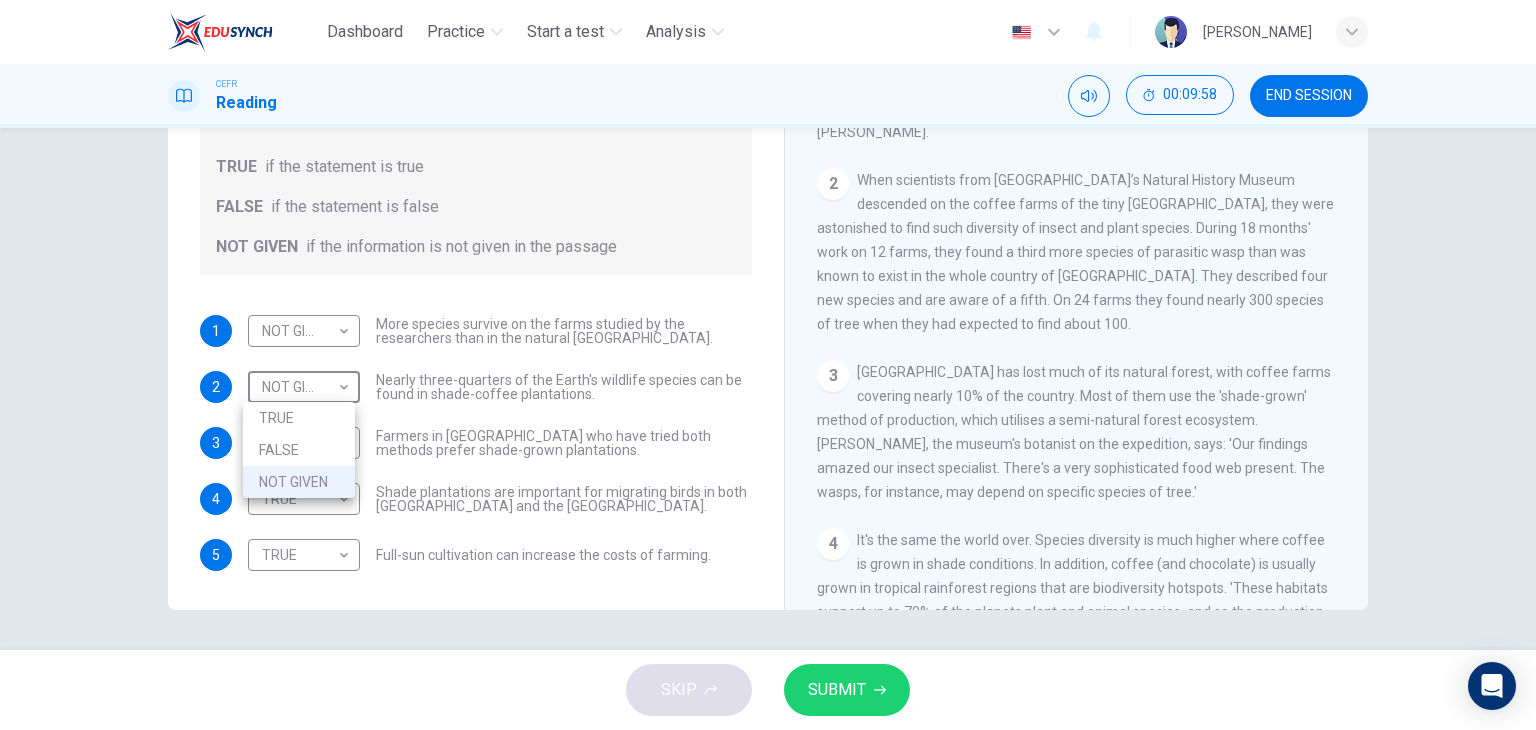 click on "FALSE" at bounding box center (299, 450) 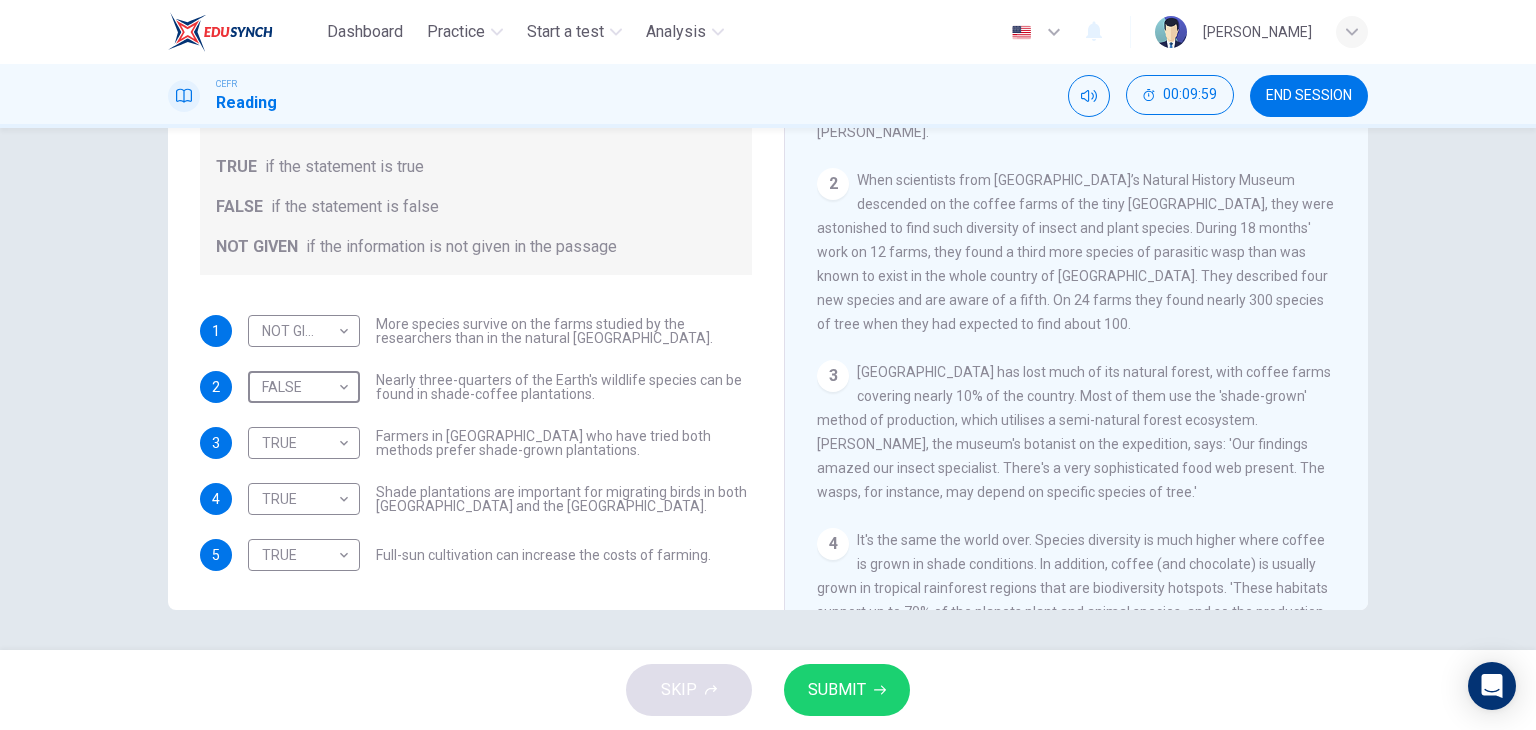 click on "SUBMIT" at bounding box center (837, 690) 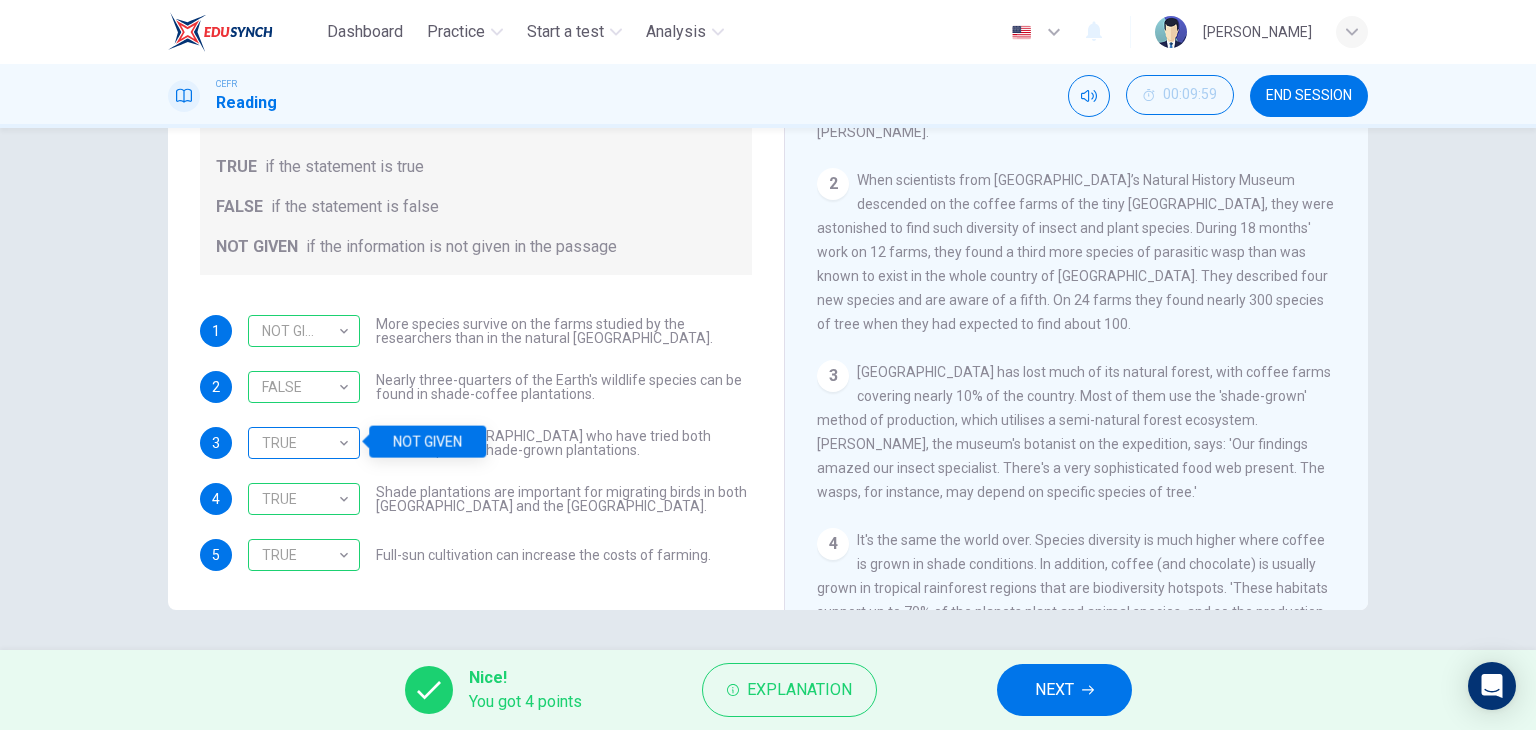 click on "TRUE" at bounding box center (300, 443) 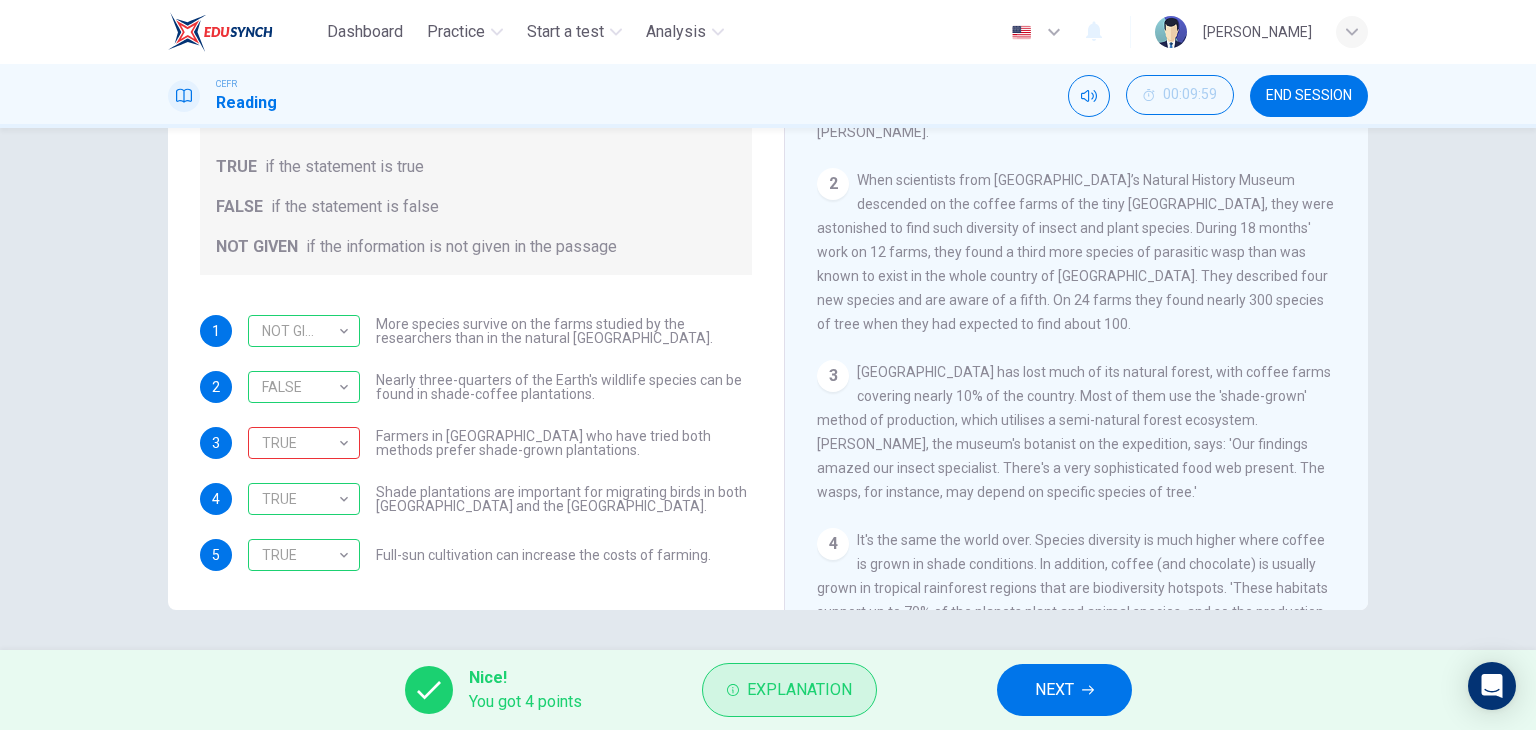 click on "Explanation" at bounding box center [789, 690] 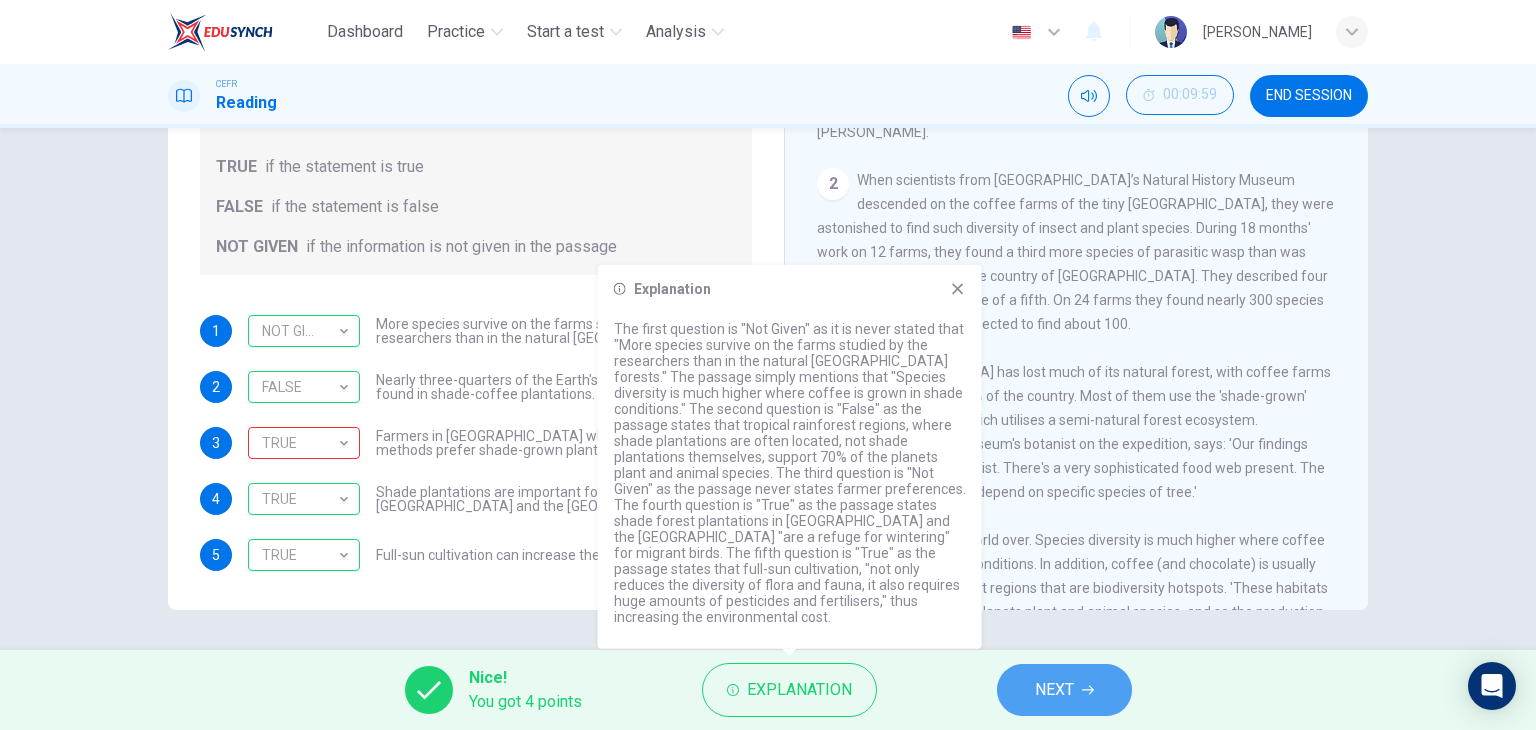 drag, startPoint x: 1031, startPoint y: 681, endPoint x: 1006, endPoint y: 665, distance: 29.681644 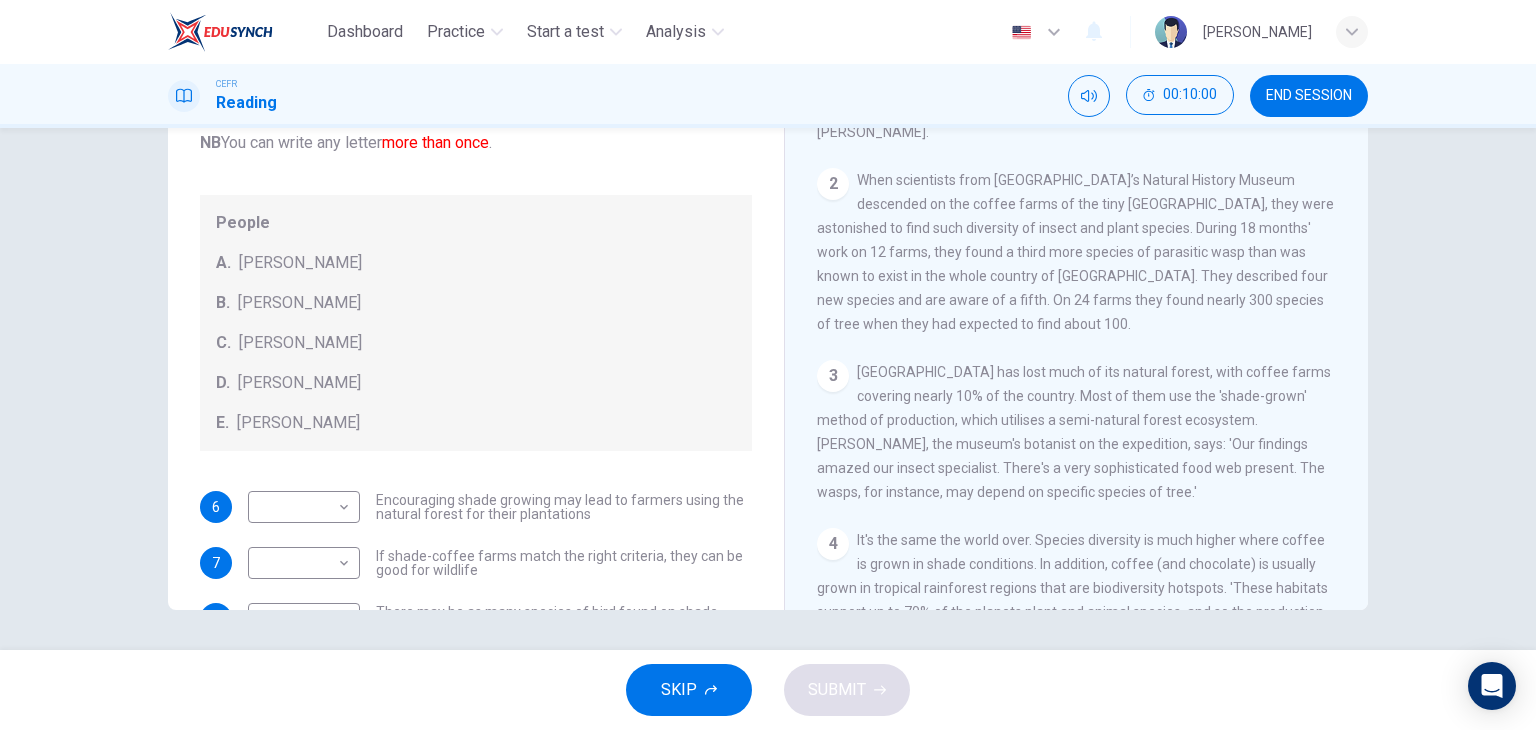 scroll, scrollTop: 0, scrollLeft: 0, axis: both 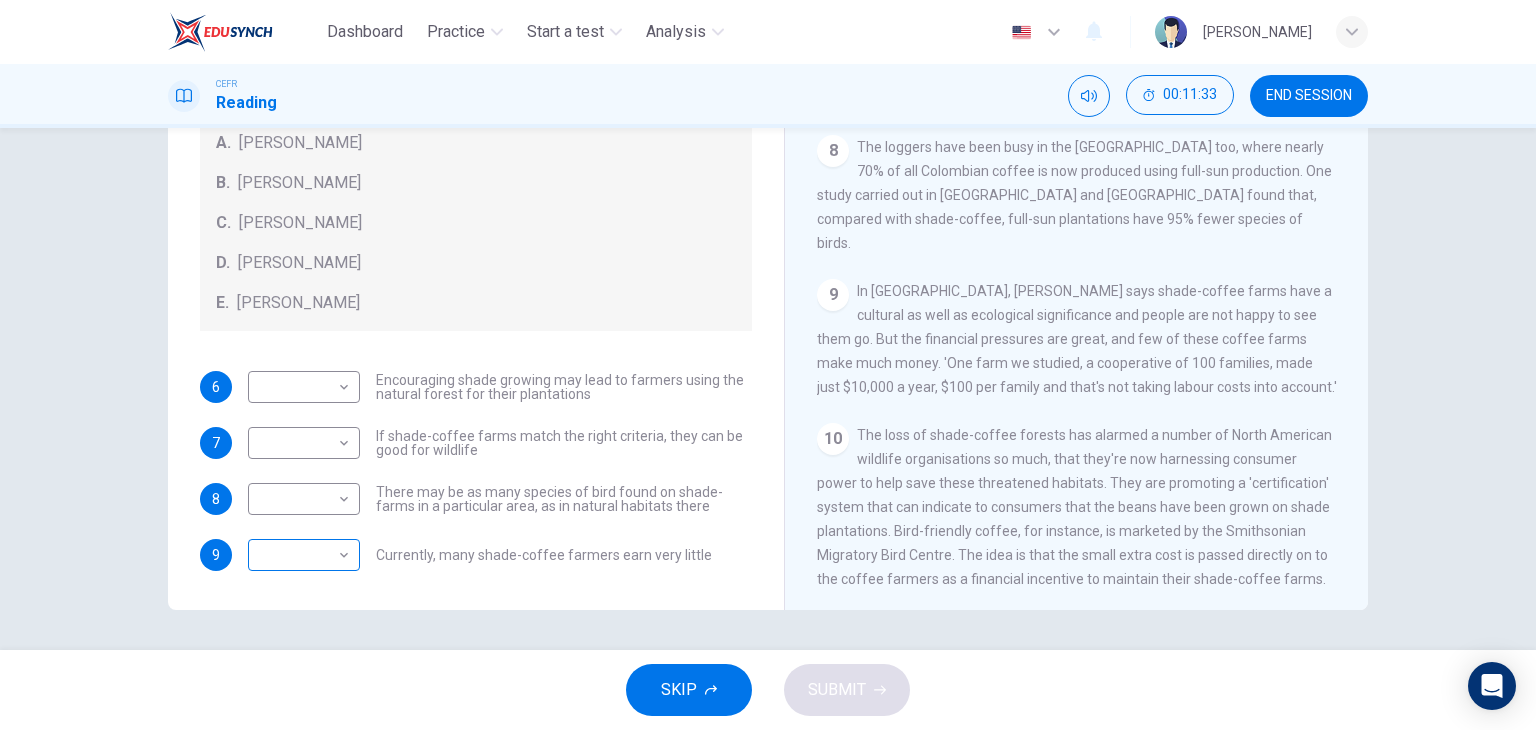 click on "Dashboard Practice Start a test Analysis English en ​ [PERSON_NAME] Reading 00:11:33 END SESSION Questions 6 - 9 Look at the following opinions and the list of people below.
Match each opinion to the person credited with it.
Write the correct letter  A-E  in the boxes below.
NB  You can write any letter  more than once . People A. [PERSON_NAME] [PERSON_NAME] [PERSON_NAME] [PERSON_NAME] [PERSON_NAME] E. [PERSON_NAME] 6 ​ ​ Encouraging shade growing may lead to farmers using the natural forest for their plantations 7 ​ ​ If shade-coffee farms match the right criteria, they can be good for wildlife 8 ​ ​ There may be as many species of bird found on shade-farms in a particular area, as in natural habitats there 9 ​ ​ Currently, many shade-coffee farmers earn very little Natural Coffee and Cocoa CLICK TO ZOOM Click to Zoom 1 What's the connection between your morning coffee, wintering North American birds and the cool shade of a tree? Actually, quite a lot, says [PERSON_NAME]. 2 3" at bounding box center [768, 365] 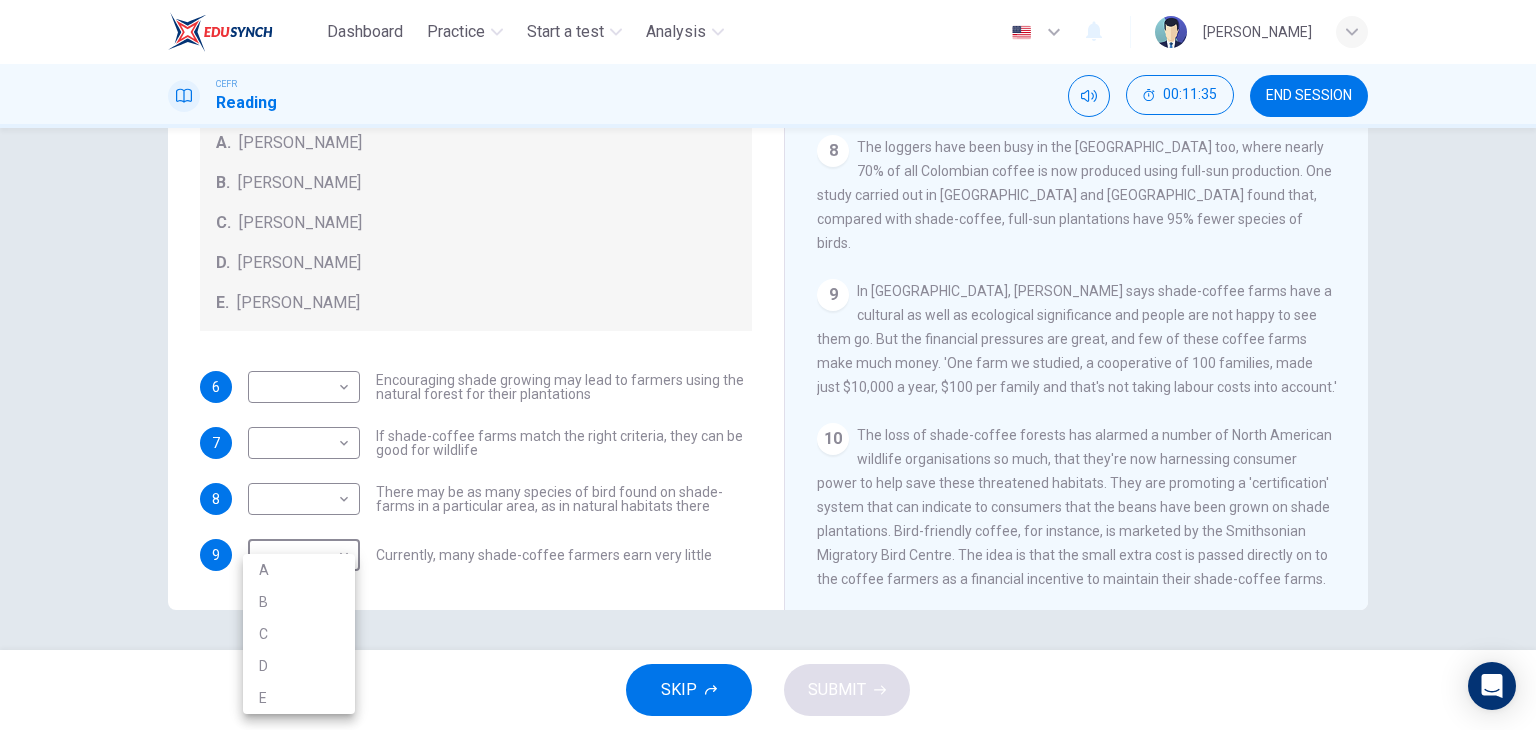 click on "A" at bounding box center [299, 570] 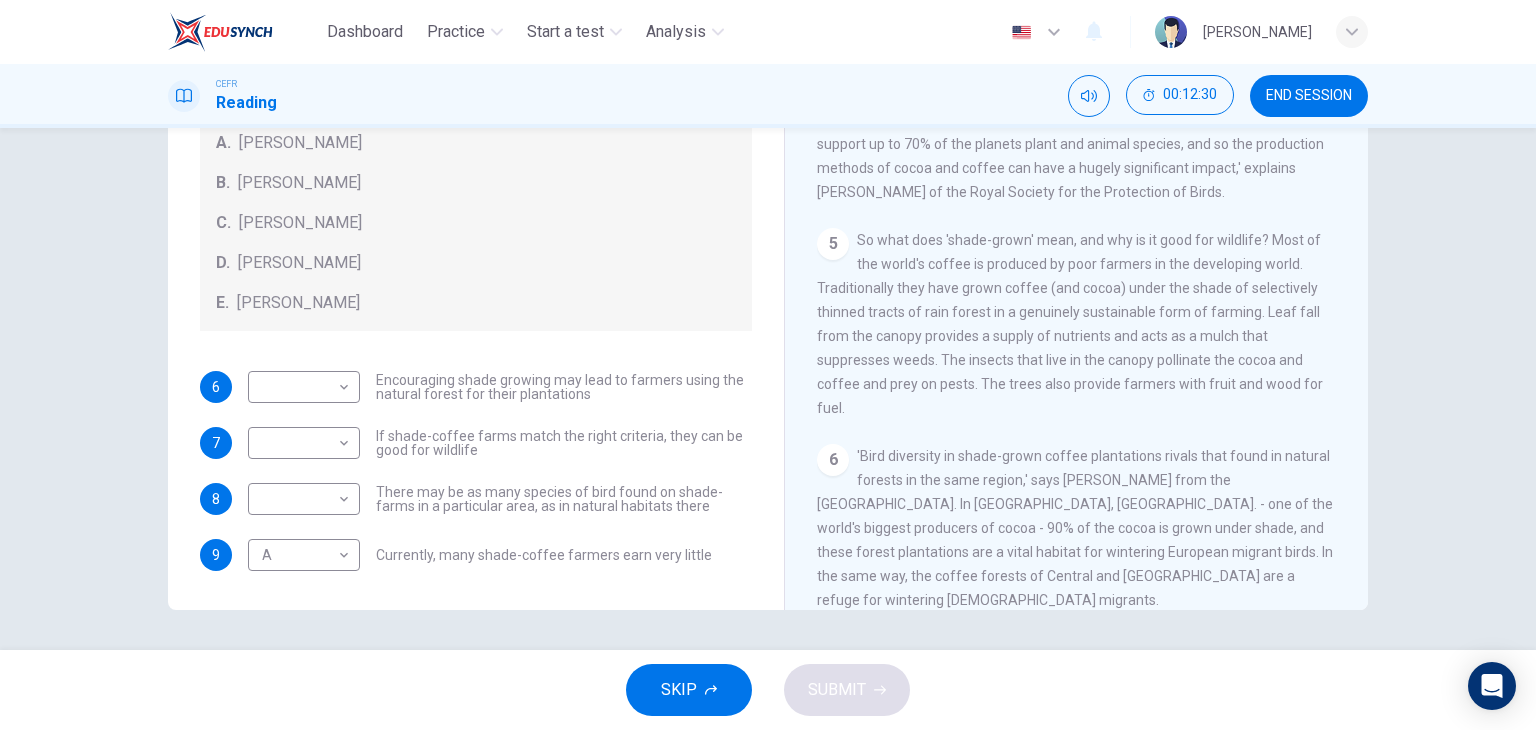 scroll, scrollTop: 824, scrollLeft: 0, axis: vertical 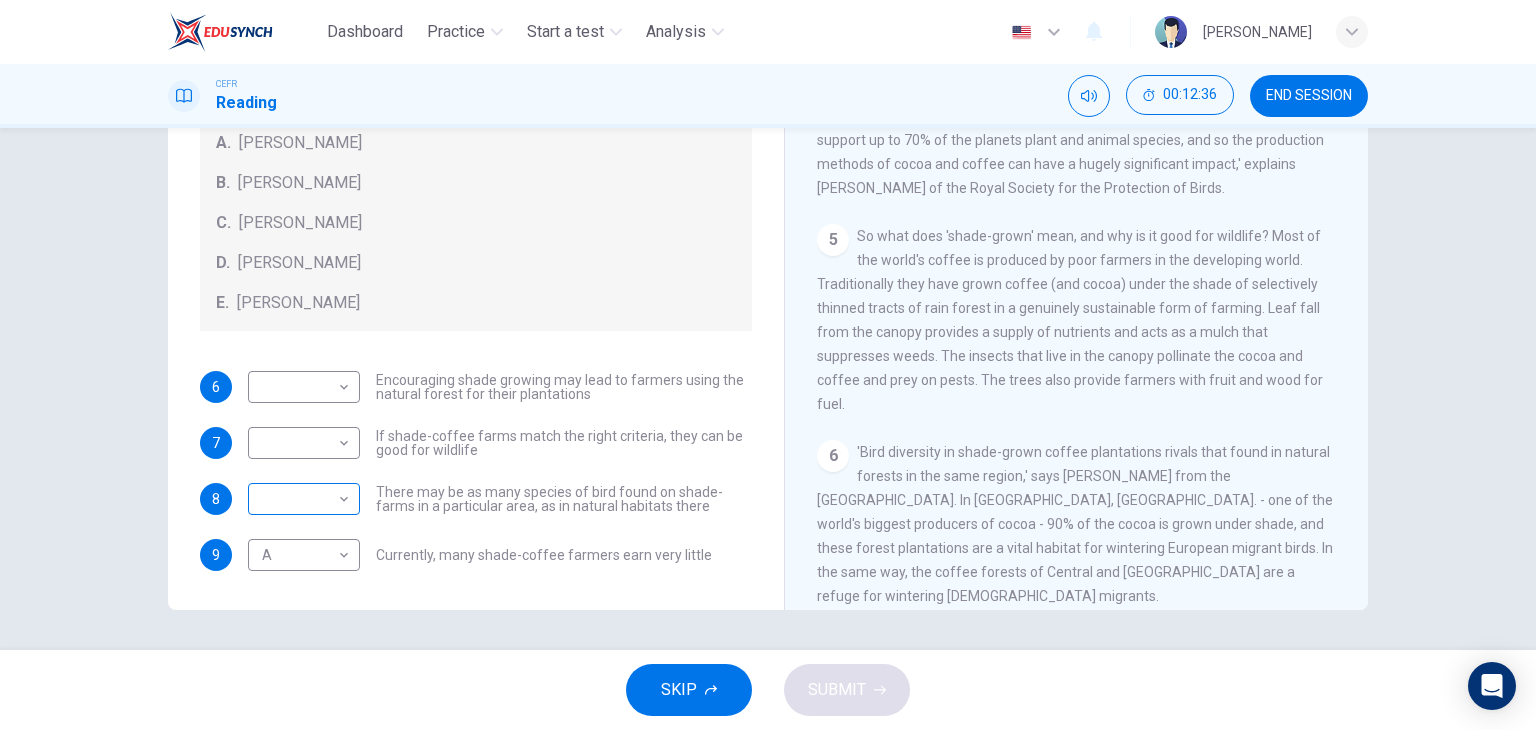 click on "Dashboard Practice Start a test Analysis English en ​ [PERSON_NAME] Reading 00:12:36 END SESSION Questions 6 - 9 Look at the following opinions and the list of people below.
Match each opinion to the person credited with it.
Write the correct letter  A-E  in the boxes below.
NB  You can write any letter  more than once . People A. [PERSON_NAME] [PERSON_NAME] [PERSON_NAME] [PERSON_NAME] [PERSON_NAME] E. [PERSON_NAME] 6 ​ ​ Encouraging shade growing may lead to farmers using the natural forest for their plantations 7 ​ ​ If shade-coffee farms match the right criteria, they can be good for wildlife 8 ​ ​ There may be as many species of bird found on shade-farms in a particular area, as in natural habitats there 9 A A ​ Currently, many shade-coffee farmers earn very little Natural Coffee and Cocoa CLICK TO ZOOM Click to Zoom 1 What's the connection between your morning coffee, wintering North American birds and the cool shade of a tree? Actually, quite a lot, says [PERSON_NAME]. 2 3" at bounding box center [768, 365] 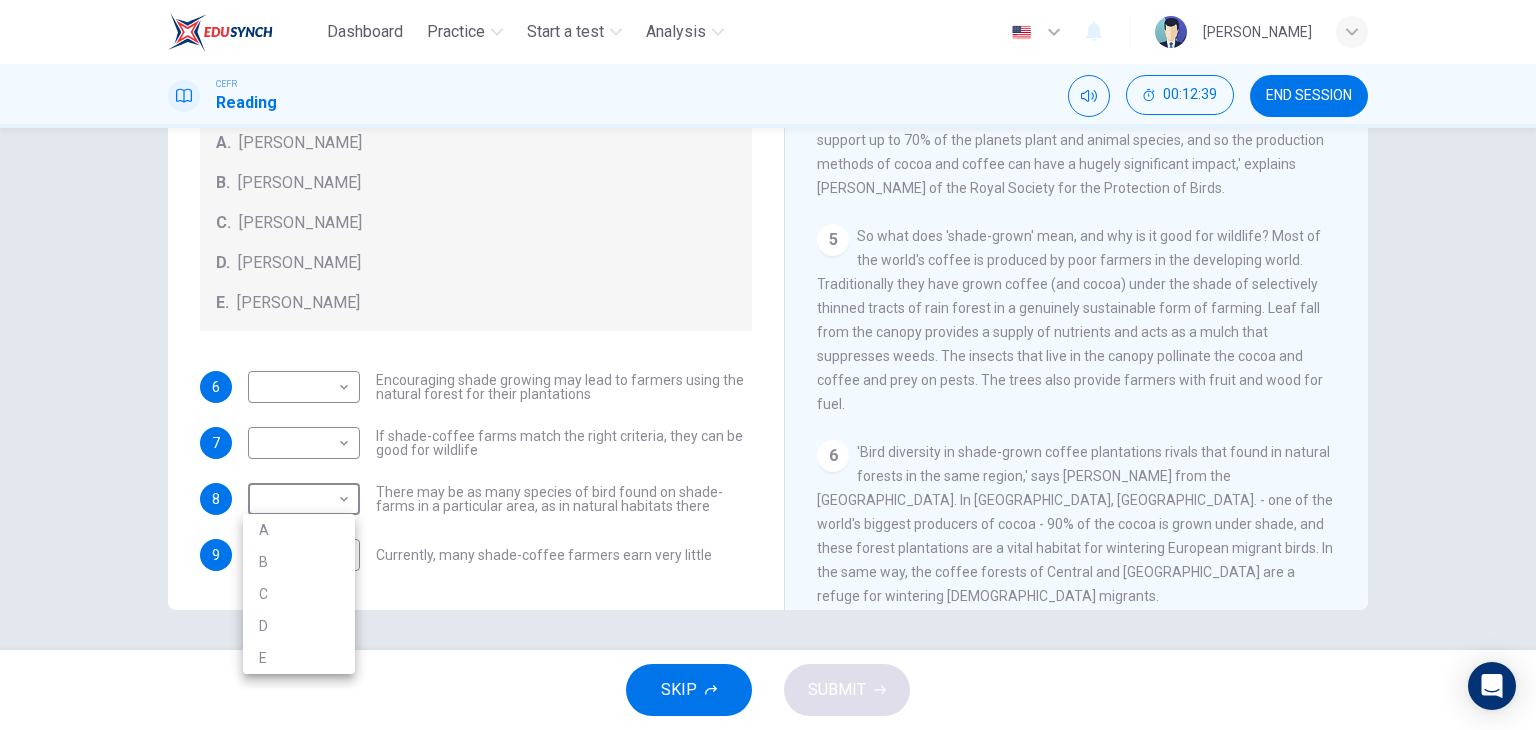 click on "C" at bounding box center [299, 594] 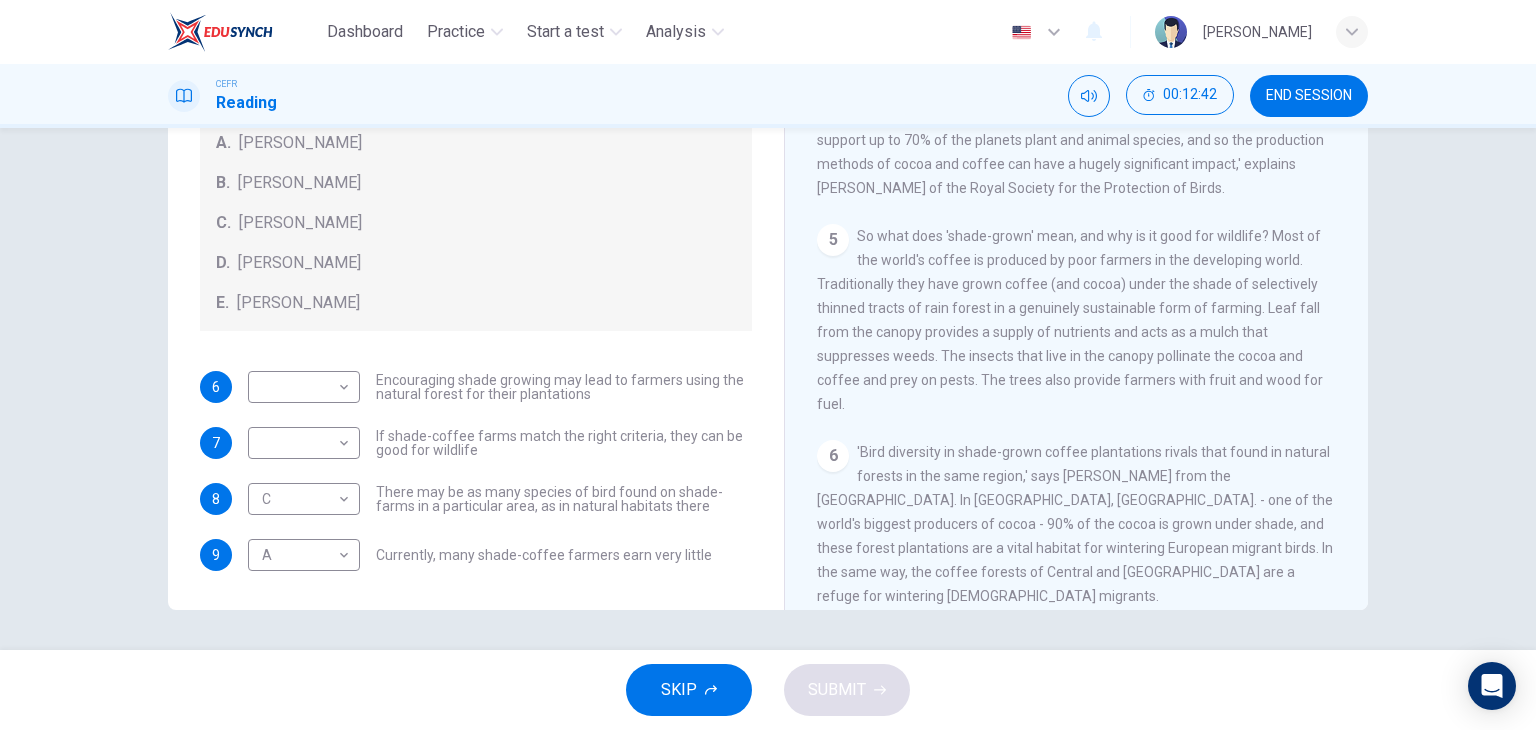 scroll, scrollTop: 1932, scrollLeft: 0, axis: vertical 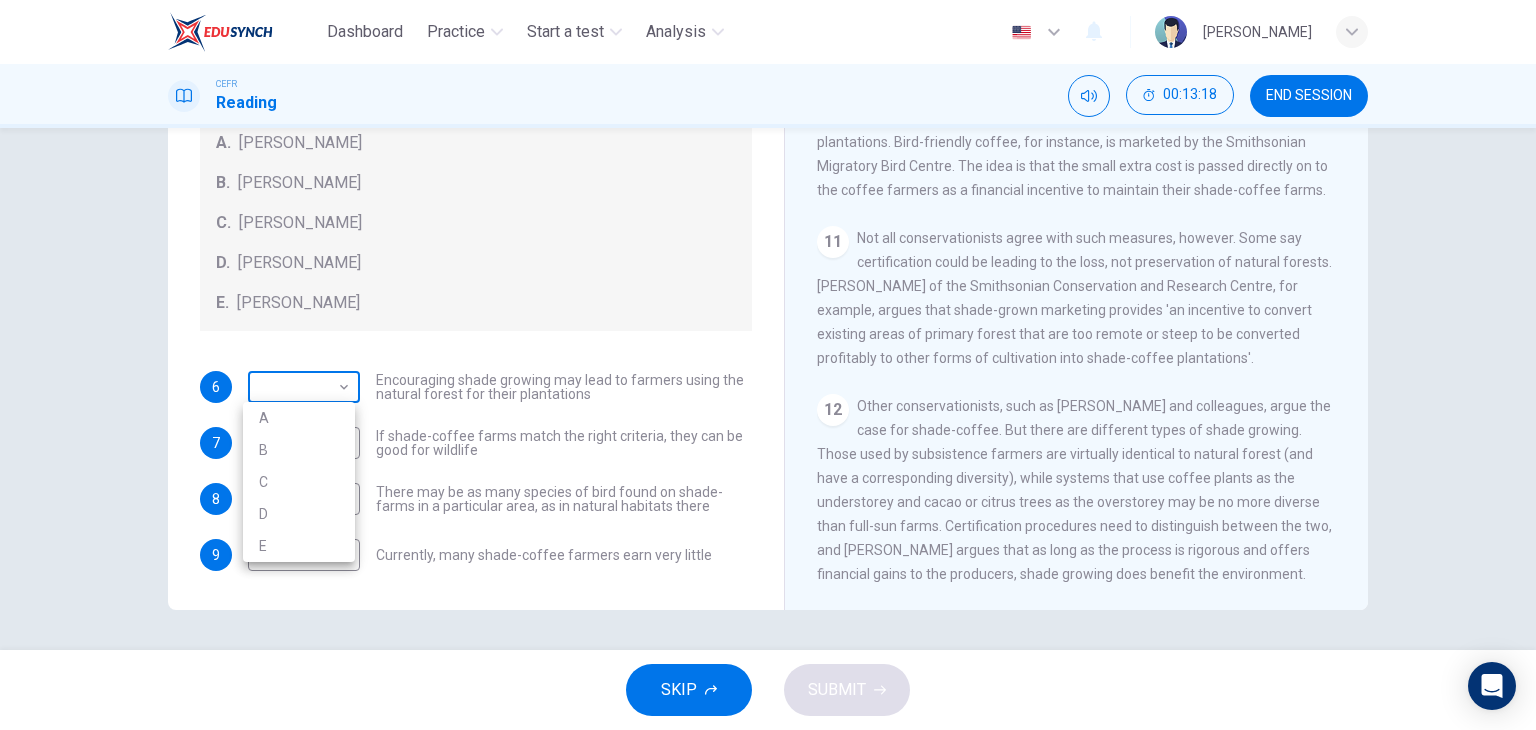 click on "Dashboard Practice Start a test Analysis English en ​ [PERSON_NAME] Reading 00:13:18 END SESSION Questions 6 - 9 Look at the following opinions and the list of people below.
Match each opinion to the person credited with it.
Write the correct letter  A-E  in the boxes below.
NB  You can write any letter  more than once . People A. [PERSON_NAME] [PERSON_NAME] [PERSON_NAME] [PERSON_NAME] [PERSON_NAME] E. [PERSON_NAME] 6 ​ ​ Encouraging shade growing may lead to farmers using the natural forest for their plantations 7 ​ ​ If shade-coffee farms match the right criteria, they can be good for wildlife 8 C C ​ There may be as many species of bird found on shade-farms in a particular area, as in natural habitats there 9 A A ​ Currently, many shade-coffee farmers earn very little Natural Coffee and Cocoa CLICK TO ZOOM Click to Zoom 1 What's the connection between your morning coffee, wintering North American birds and the cool shade of a tree? Actually, quite a lot, says [PERSON_NAME]. 2 3" at bounding box center [768, 365] 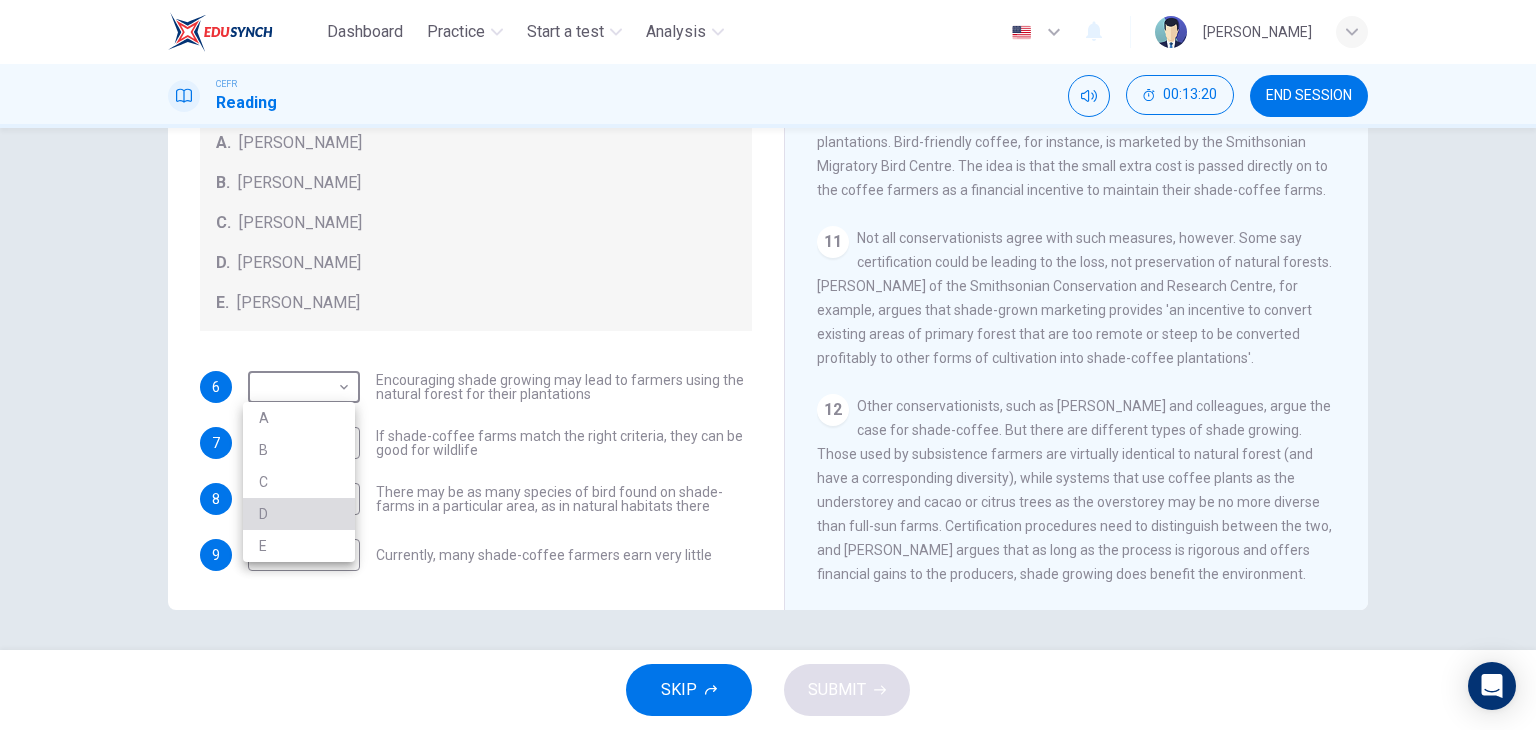 click on "D" at bounding box center [299, 514] 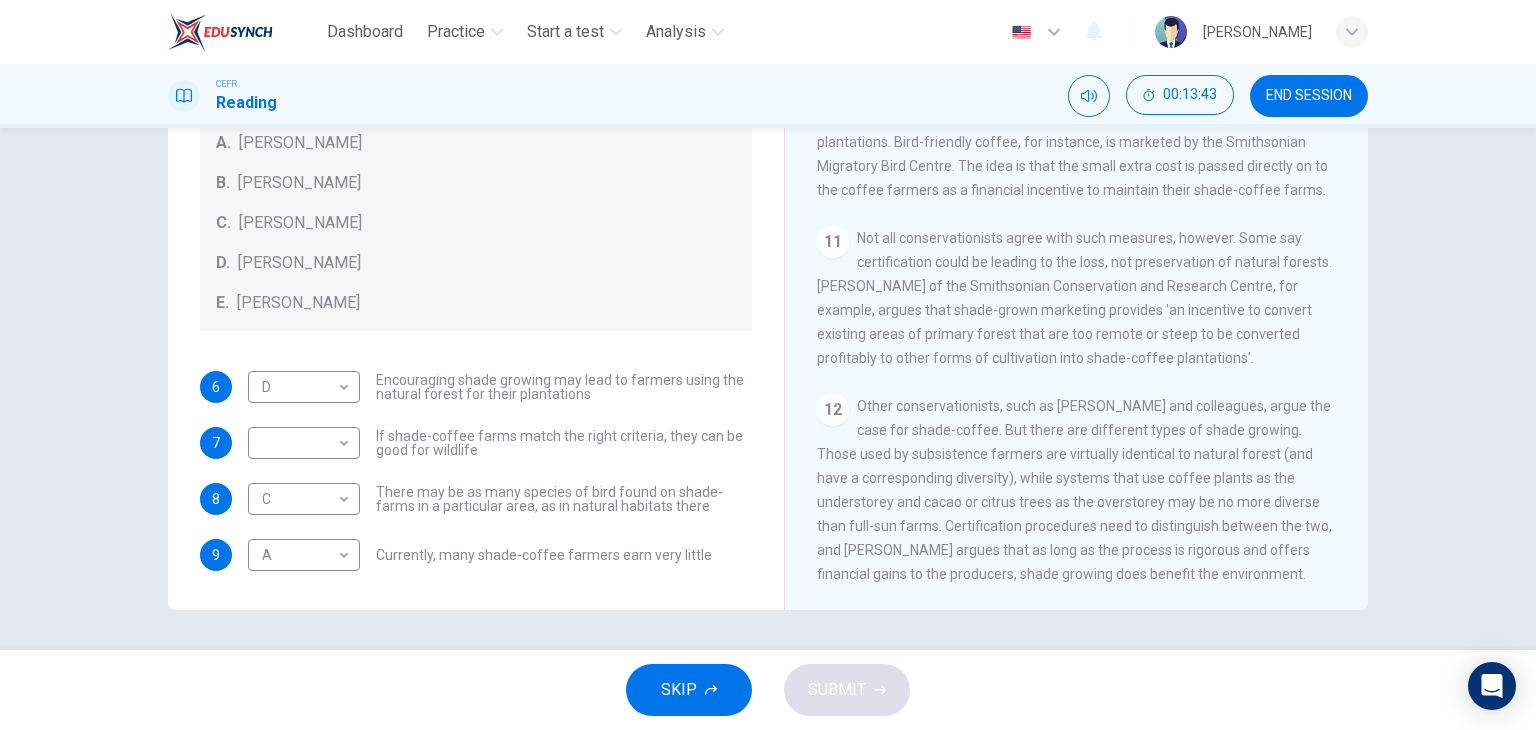 scroll, scrollTop: 1961, scrollLeft: 0, axis: vertical 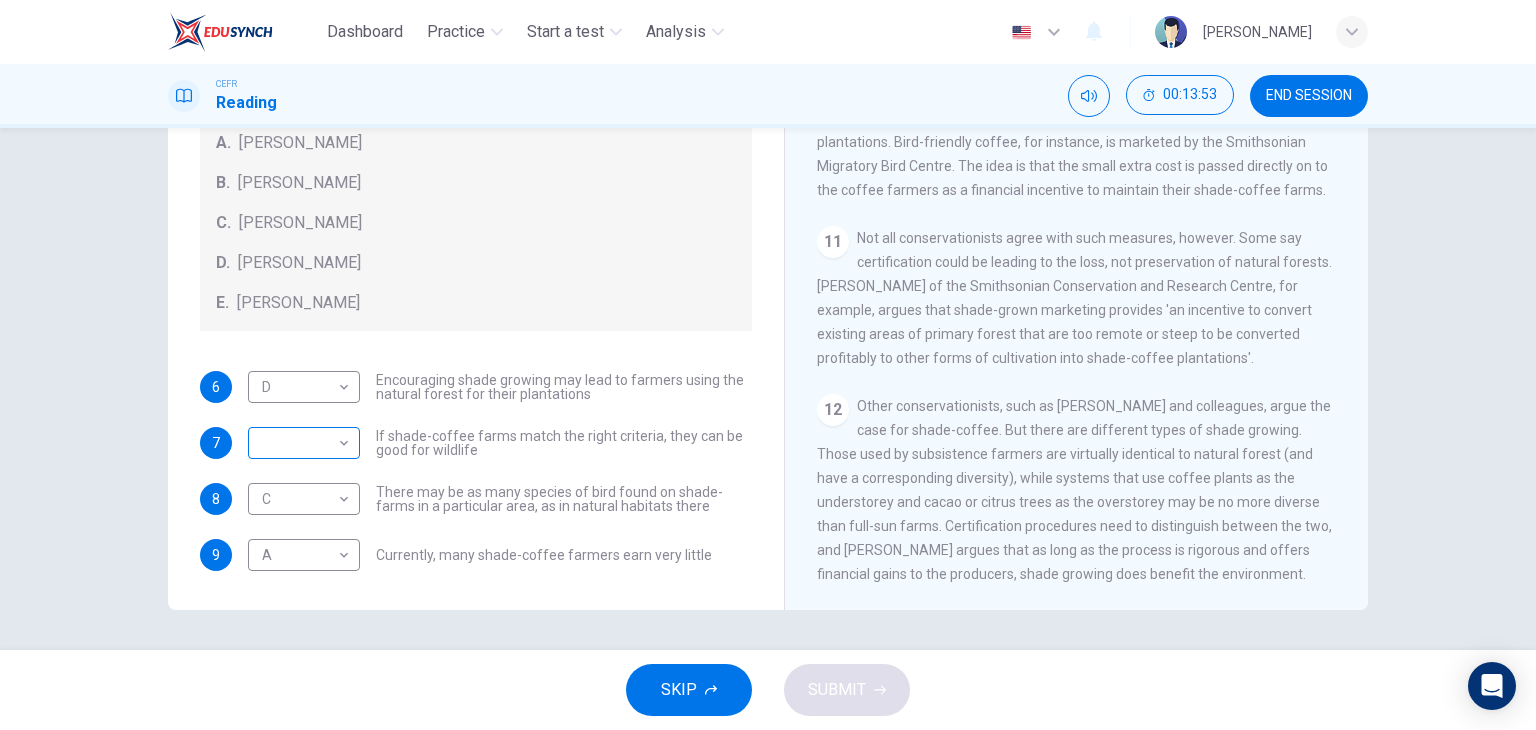 click on "Dashboard Practice Start a test Analysis English en ​ [PERSON_NAME] Reading 00:13:53 END SESSION Questions 6 - 9 Look at the following opinions and the list of people below.
Match each opinion to the person credited with it.
Write the correct letter  A-E  in the boxes below.
NB  You can write any letter  more than once . People A. [PERSON_NAME] [PERSON_NAME] [PERSON_NAME] [PERSON_NAME] [PERSON_NAME] E. [PERSON_NAME] 6 D D ​ Encouraging shade growing may lead to farmers using the natural forest for their plantations 7 ​ ​ If shade-coffee farms match the right criteria, they can be good for wildlife 8 C C ​ There may be as many species of bird found on shade-farms in a particular area, as in natural habitats there 9 A A ​ Currently, many shade-coffee farmers earn very little Natural Coffee and Cocoa CLICK TO ZOOM Click to Zoom 1 What's the connection between your morning coffee, wintering North American birds and the cool shade of a tree? Actually, quite a lot, says [PERSON_NAME]. 2 3" at bounding box center (768, 365) 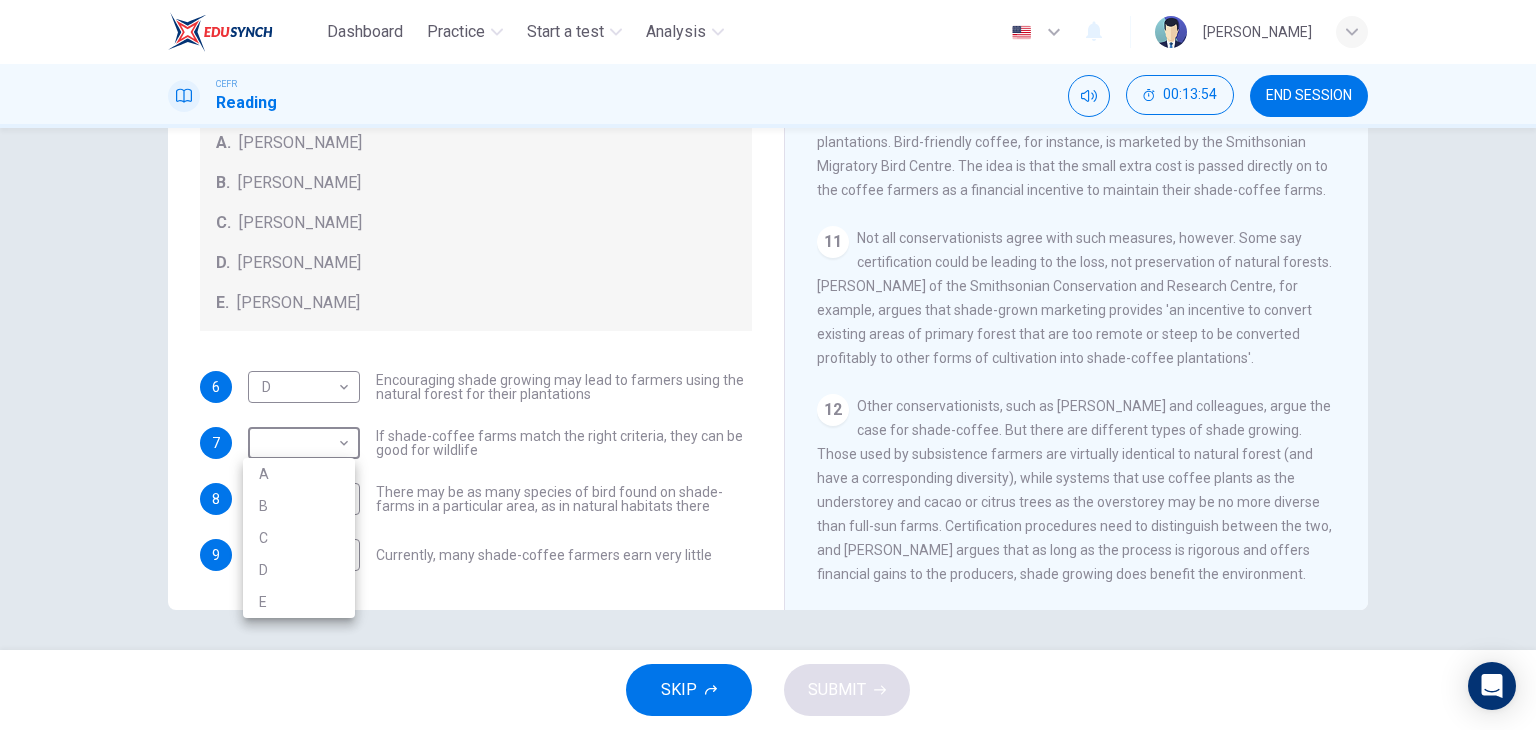 click on "E" at bounding box center [299, 602] 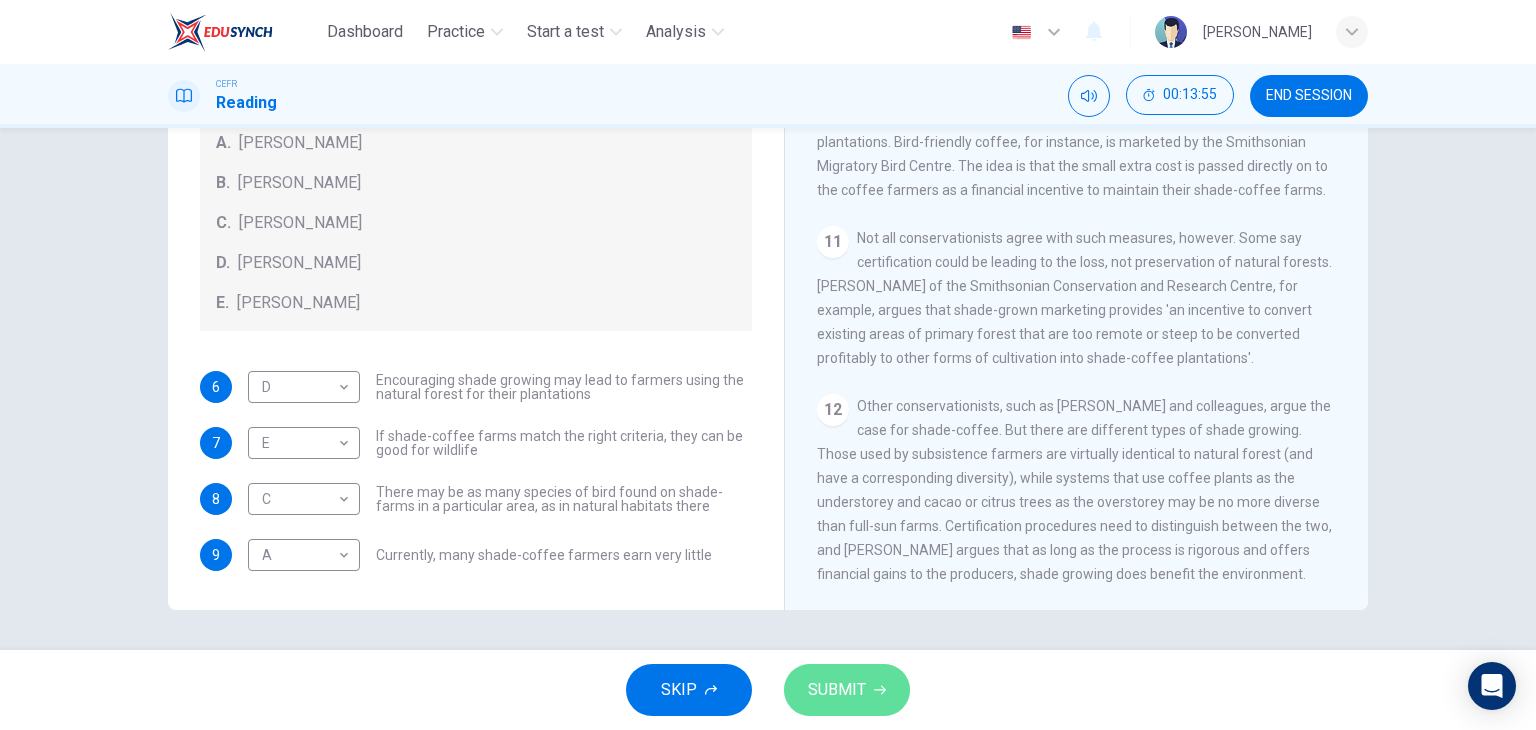 click on "SUBMIT" at bounding box center [837, 690] 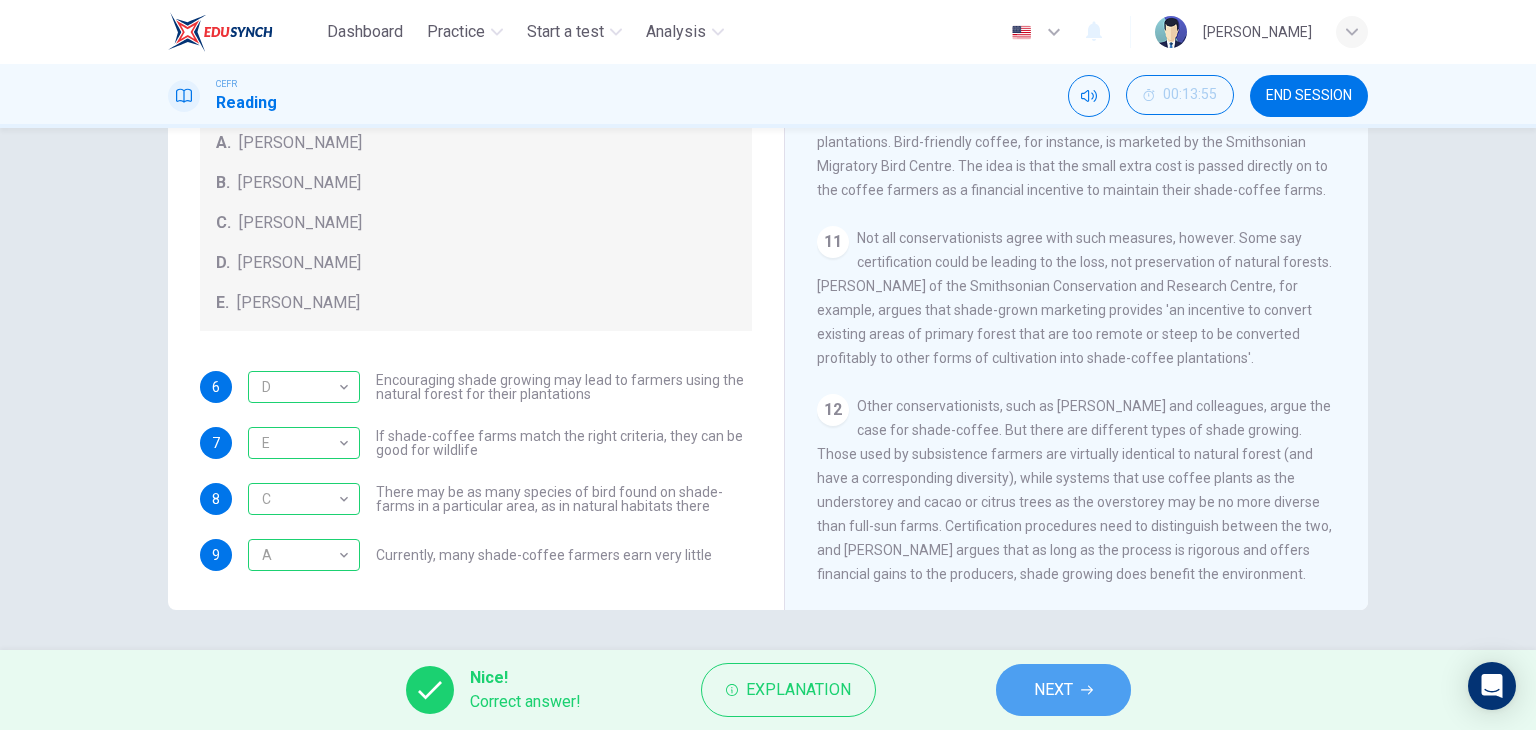 click 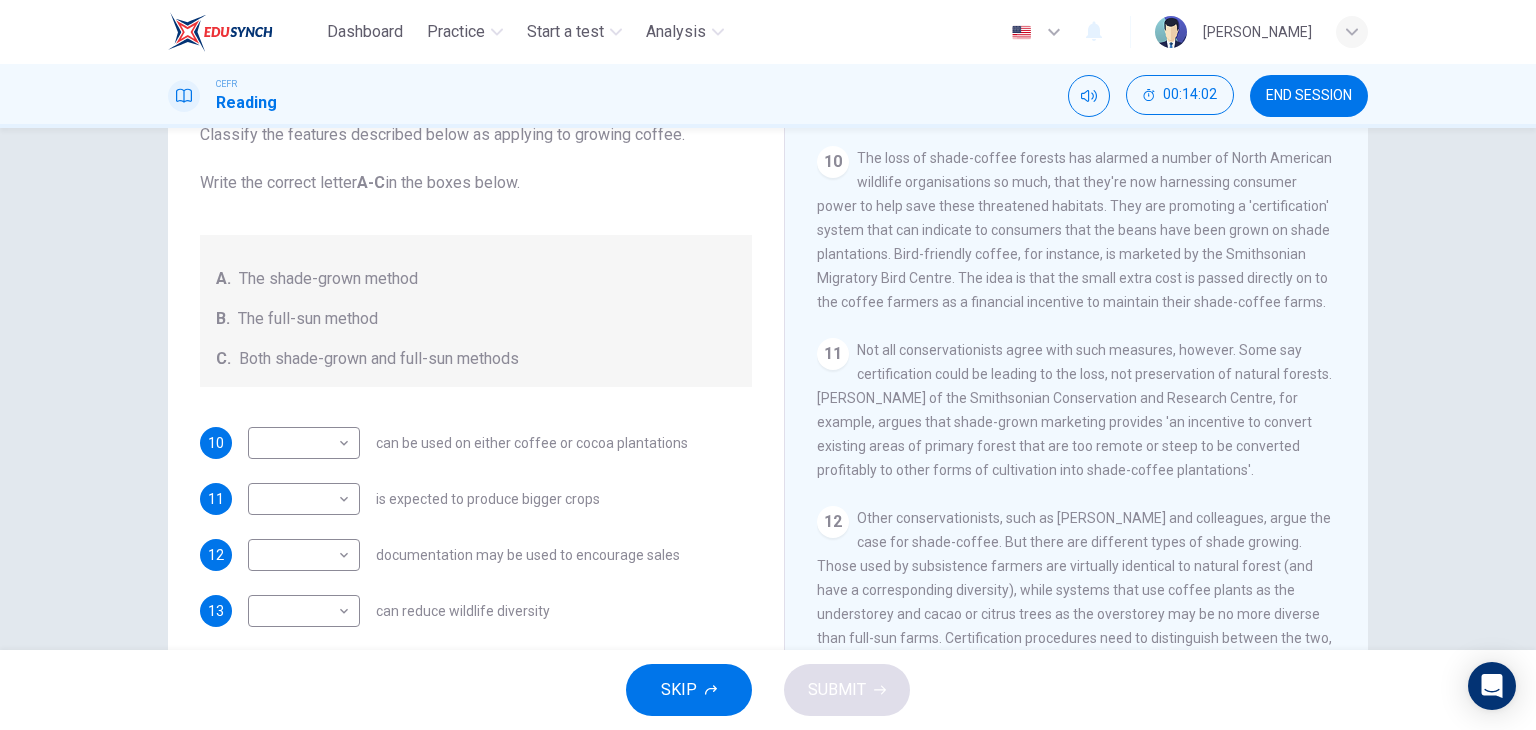 scroll, scrollTop: 200, scrollLeft: 0, axis: vertical 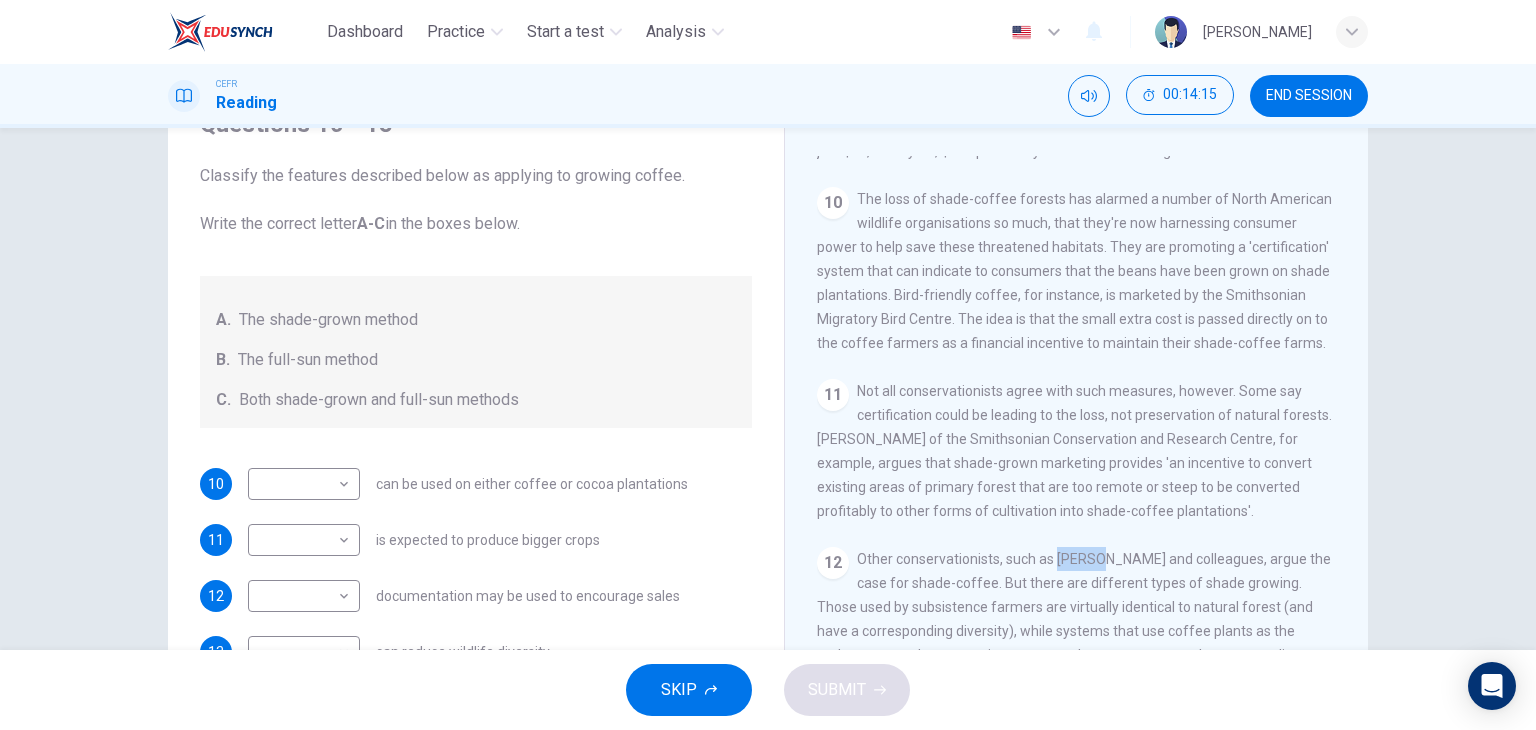 click on "Not all conservationists agree with such measures, however. Some say certification could be leading to the loss, not preservation of natural forests. [PERSON_NAME] of the Smithsonian Conservation and Research Centre, for example, argues that shade-grown marketing provides 'an incentive to convert existing areas of primary forest that are too remote or steep to be converted profitably to other forms of cultivation into shade-coffee plantations'." at bounding box center [1074, 451] 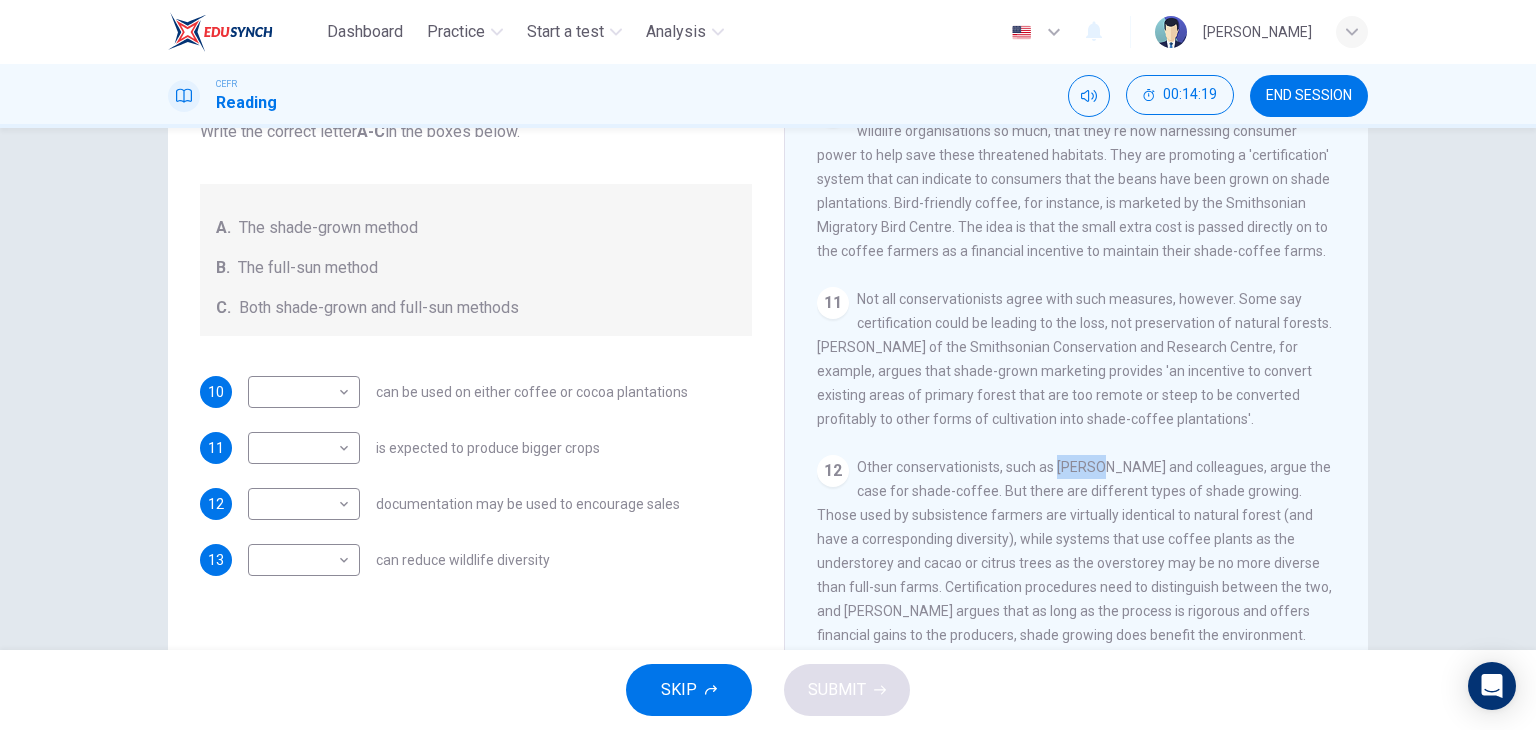 scroll, scrollTop: 200, scrollLeft: 0, axis: vertical 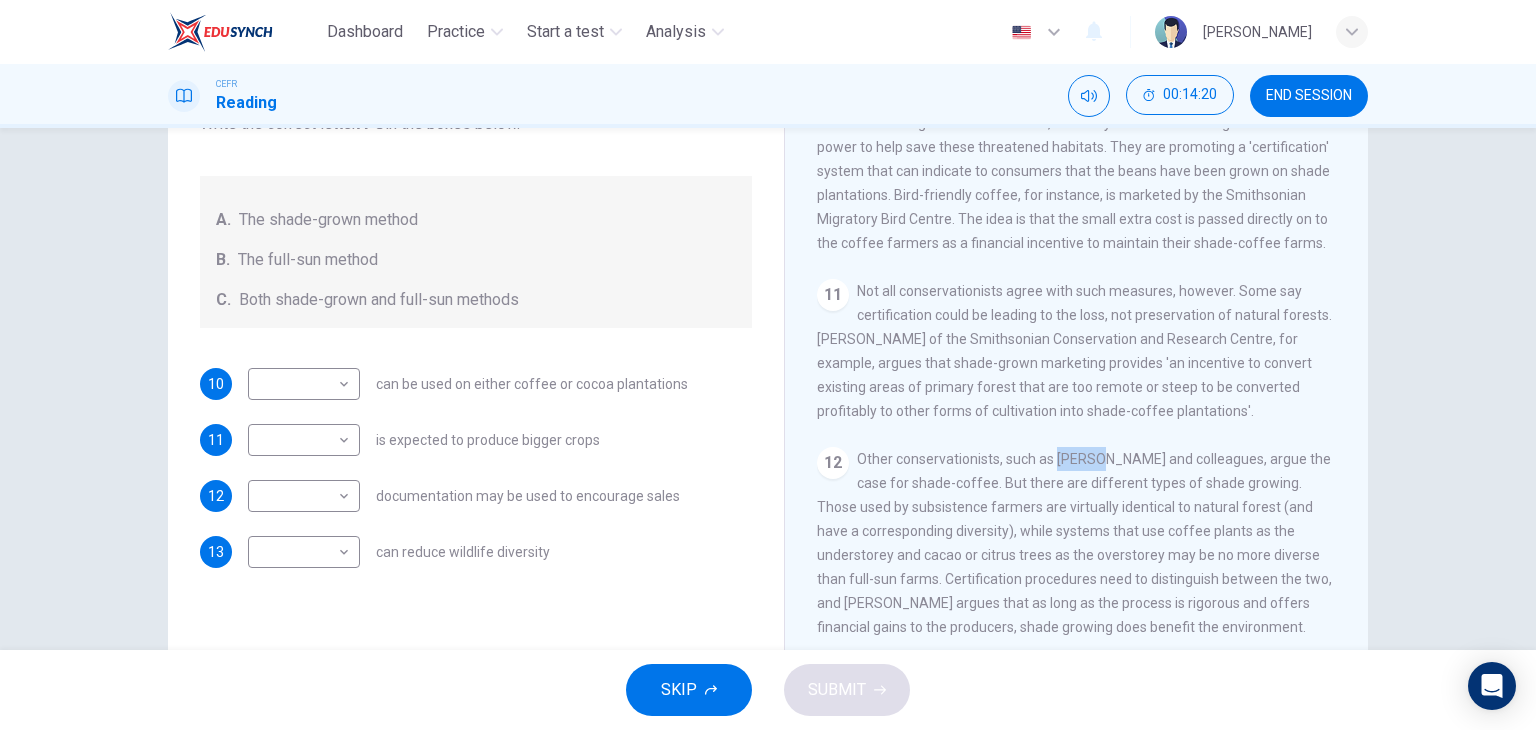 click on "CLICK TO ZOOM Click to Zoom 1 What's the connection between your morning coffee, wintering North American birds and the cool shade of a tree? Actually, quite a lot, says [PERSON_NAME]. 2 When scientists from [GEOGRAPHIC_DATA]’s Natural History Museum descended on the coffee farms of the tiny [GEOGRAPHIC_DATA], they were astonished to find such diversity of insect and plant species. During 18 months' work on 12 farms, they found a third more species of parasitic wasp than was known to exist in the whole country of [GEOGRAPHIC_DATA]. They described four new species and are aware of a fifth. On 24 farms they found nearly 300 species of tree when they had expected to find about 100. 3 4 5 6 7 8 The loggers have been busy in the [GEOGRAPHIC_DATA] too, where nearly 70% of all Colombian coffee is now produced using full-sun production. One study carried out in [GEOGRAPHIC_DATA] and [GEOGRAPHIC_DATA] found that, compared with shade-coffee, full-sun plantations have 95% fewer species of birds. 9 10 11 12" at bounding box center [1090, 359] 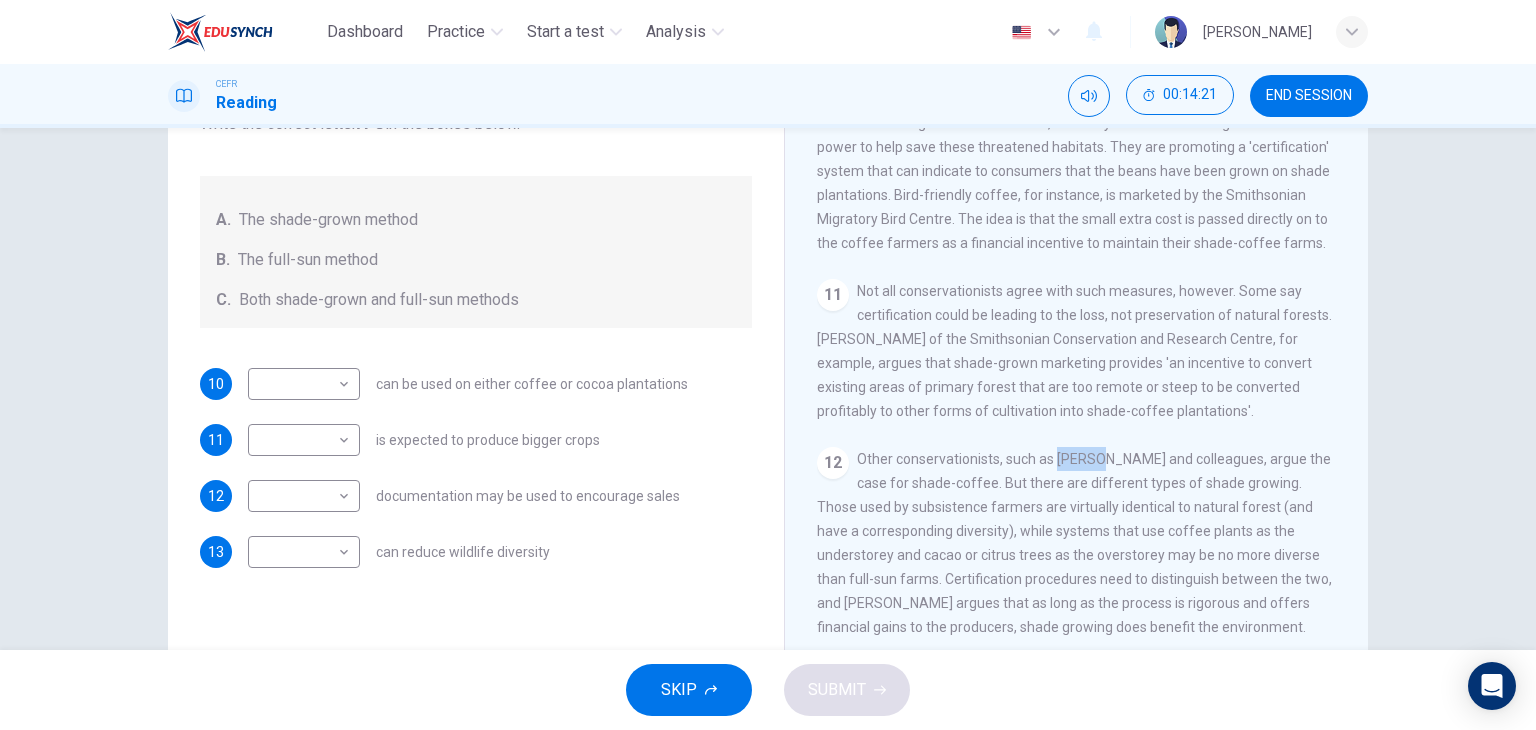 click on "Other conservationists, such as [PERSON_NAME] and colleagues, argue the case for shade-coffee. But there are different types of shade growing. Those used by subsistence farmers are virtually identical to natural forest (and have a corresponding diversity), while systems that use coffee plants as the understorey and cacao or citrus trees as the overstorey may be no more diverse than full-sun farms. Certification procedures need to distinguish between the two, and [PERSON_NAME] argues that as long as the process is rigorous and offers financial gains to the producers, shade growing does benefit the environment." at bounding box center (1074, 543) 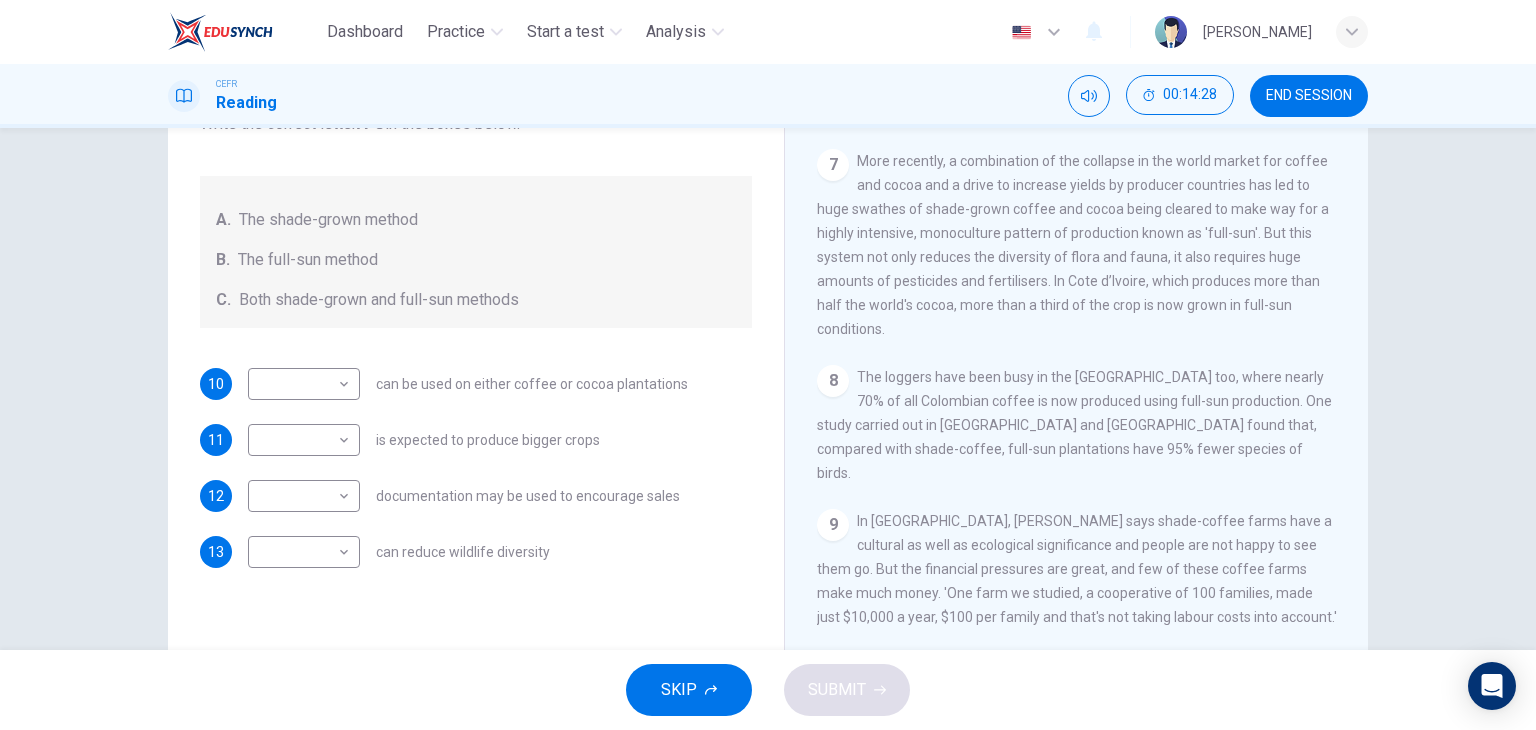 scroll, scrollTop: 1361, scrollLeft: 0, axis: vertical 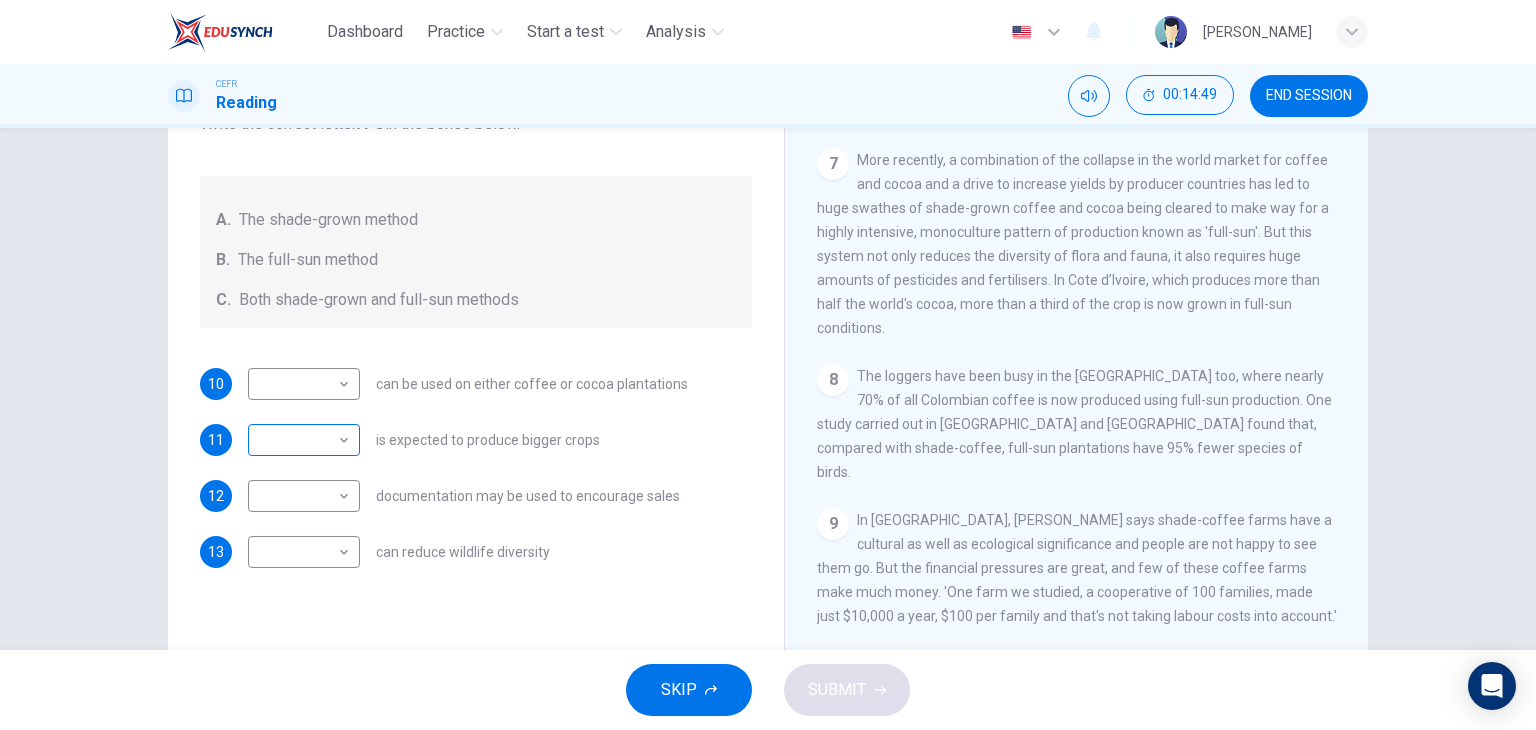 click on "Dashboard Practice Start a test Analysis English en ​ [PERSON_NAME] Reading 00:14:49 END SESSION Questions 10 - 13 Classify the features described below as applying to growing coffee.
Write the correct letter  A-C  in the boxes below. A. The shade-grown method B. The full-sun method C. Both shade-grown and full-sun methods 10 ​ ​ can be used on either coffee or cocoa plantations 11 ​ ​ is expected to produce bigger crops 12 ​ ​ documentation may be used to encourage sales 13 ​ ​ can reduce wildlife diversity Natural Coffee and Cocoa CLICK TO ZOOM Click to Zoom 1 What's the connection between your morning coffee, wintering North American birds and the cool shade of a tree? Actually, quite a lot, says [PERSON_NAME]. 2 3 4 5 6 7 8 9 10 11 12 SKIP SUBMIT EduSynch - Online Language Proficiency Testing
Dashboard Practice Start a test Analysis Notifications © Copyright  2025" at bounding box center [768, 365] 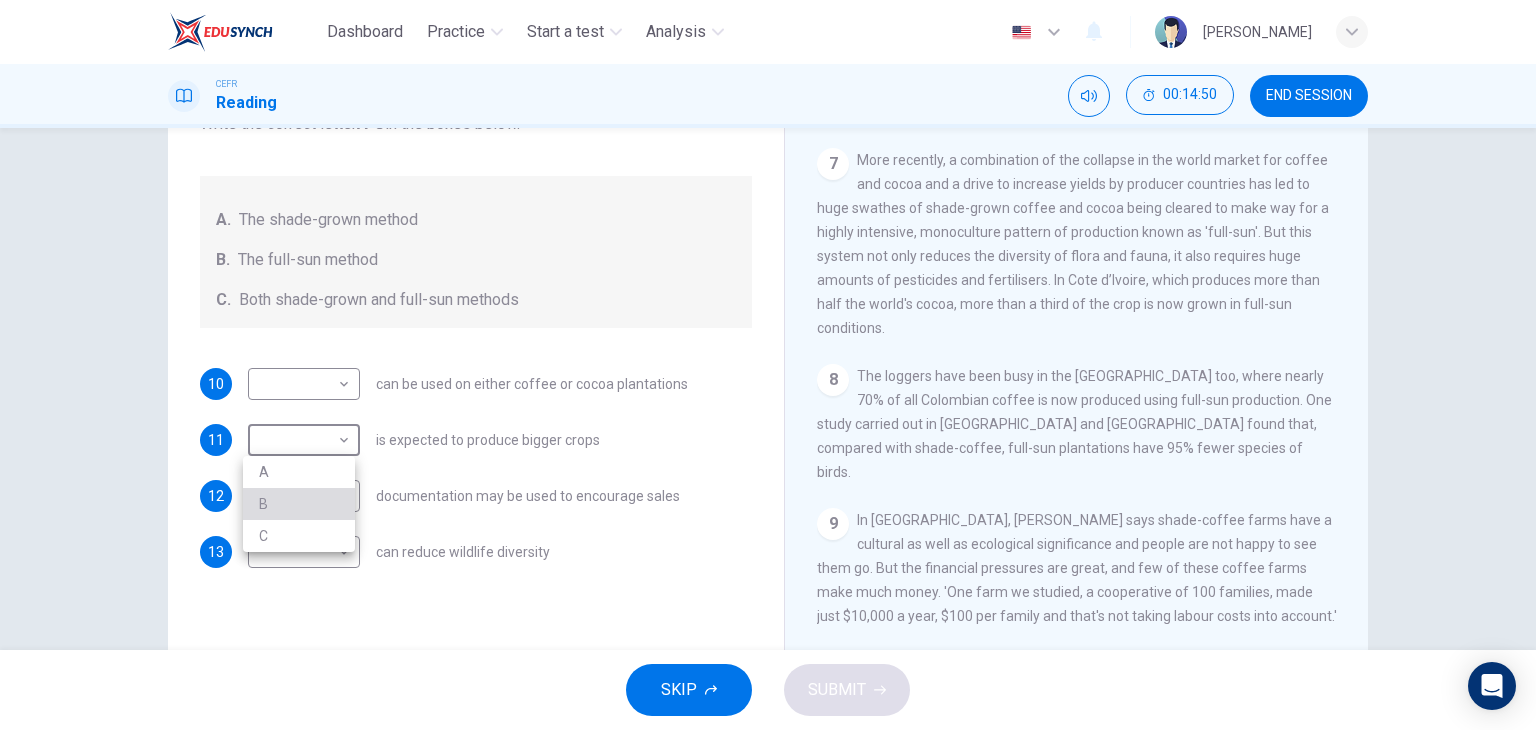 click on "B" at bounding box center (299, 504) 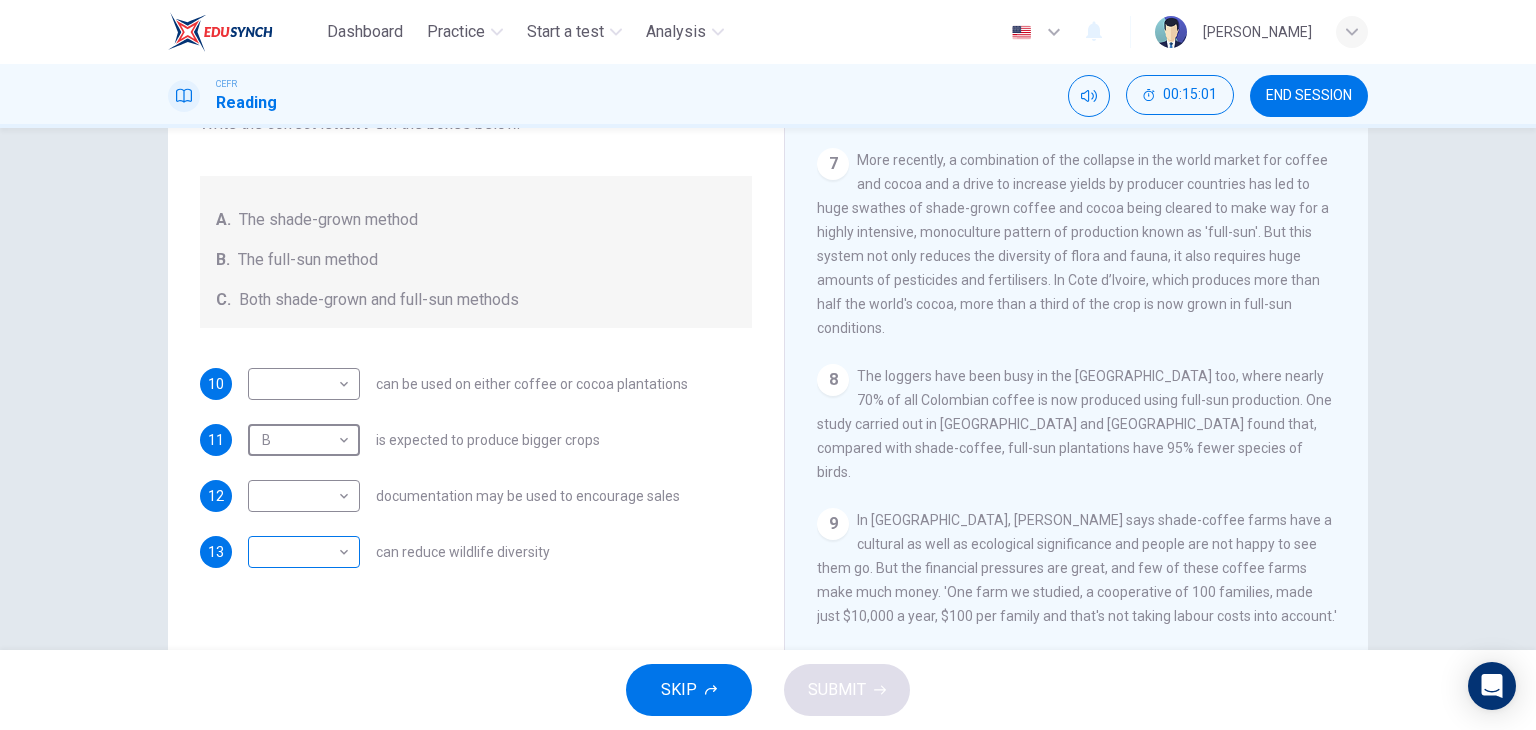 click on "Dashboard Practice Start a test Analysis English en ​ [PERSON_NAME] Reading 00:15:01 END SESSION Questions 10 - 13 Classify the features described below as applying to growing coffee.
Write the correct letter  A-C  in the boxes below. A. The shade-grown method B. The full-sun method C. Both shade-grown and full-sun methods 10 ​ ​ can be used on either coffee or cocoa plantations 11 B B ​ is expected to produce bigger crops 12 ​ ​ documentation may be used to encourage sales 13 ​ ​ can reduce wildlife diversity Natural Coffee and Cocoa CLICK TO ZOOM Click to Zoom 1 What's the connection between your morning coffee, wintering North American birds and the cool shade of a tree? Actually, quite a lot, says [PERSON_NAME]. 2 3 4 5 6 7 8 9 10 11 12 SKIP SUBMIT EduSynch - Online Language Proficiency Testing
Dashboard Practice Start a test Analysis Notifications © Copyright  2025" at bounding box center [768, 365] 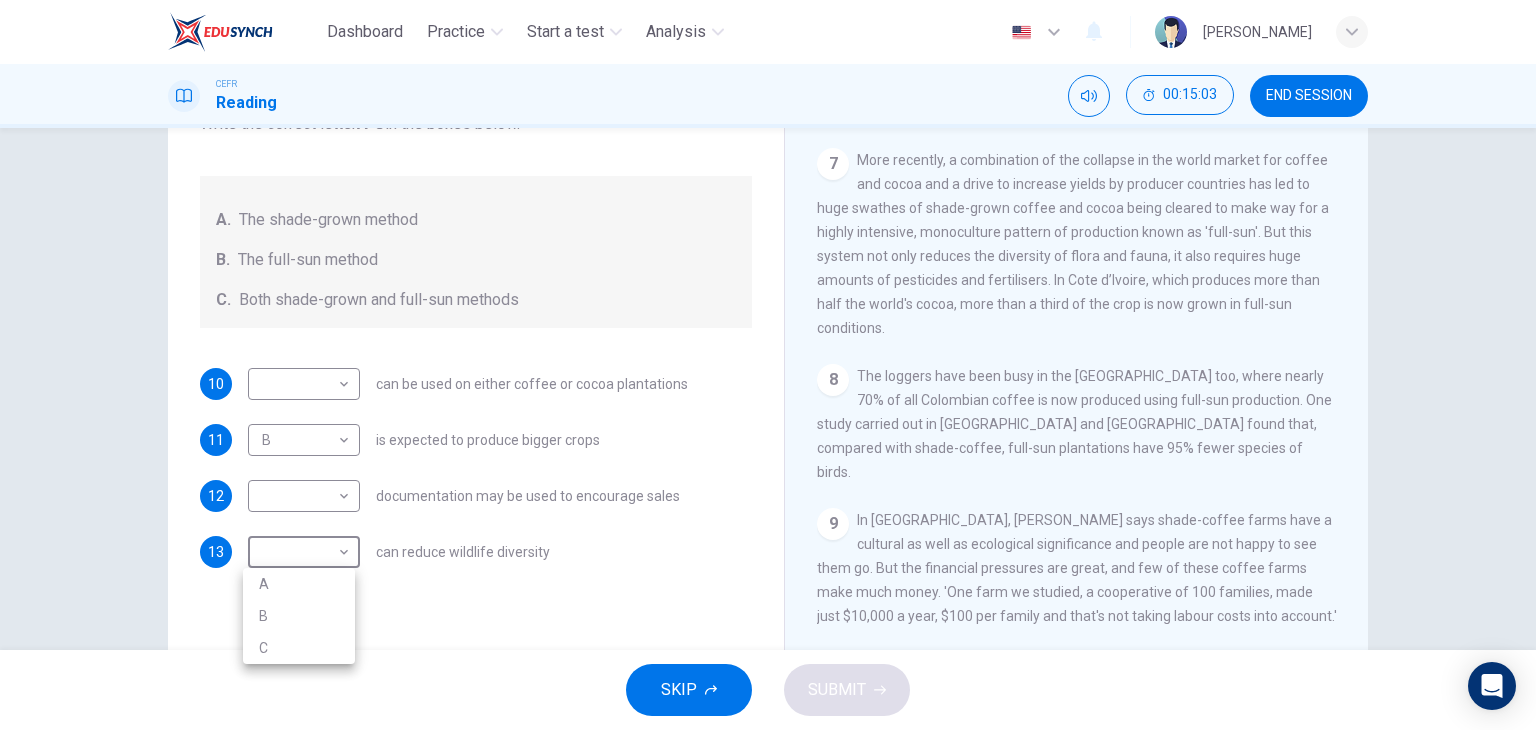 click on "B" at bounding box center [299, 616] 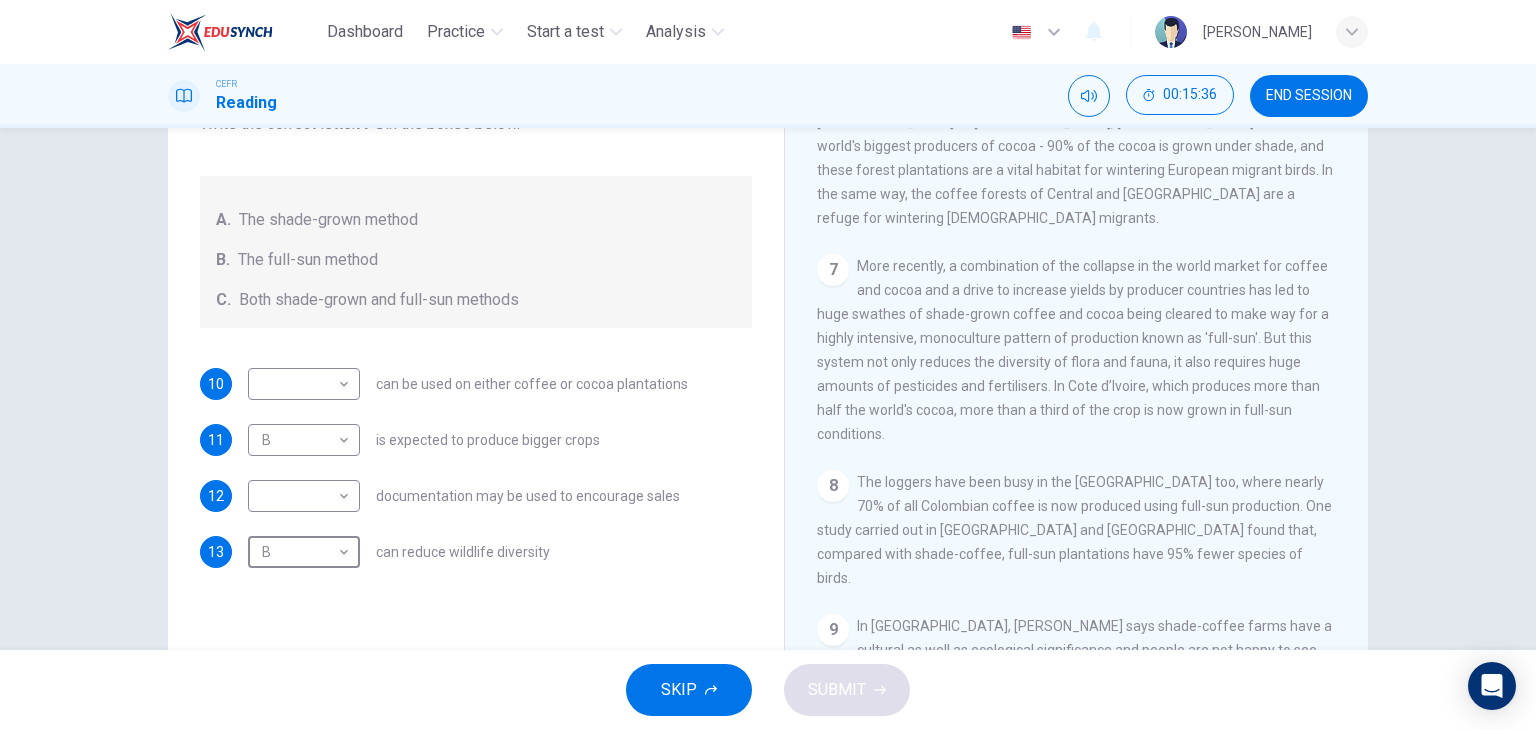 scroll, scrollTop: 1261, scrollLeft: 0, axis: vertical 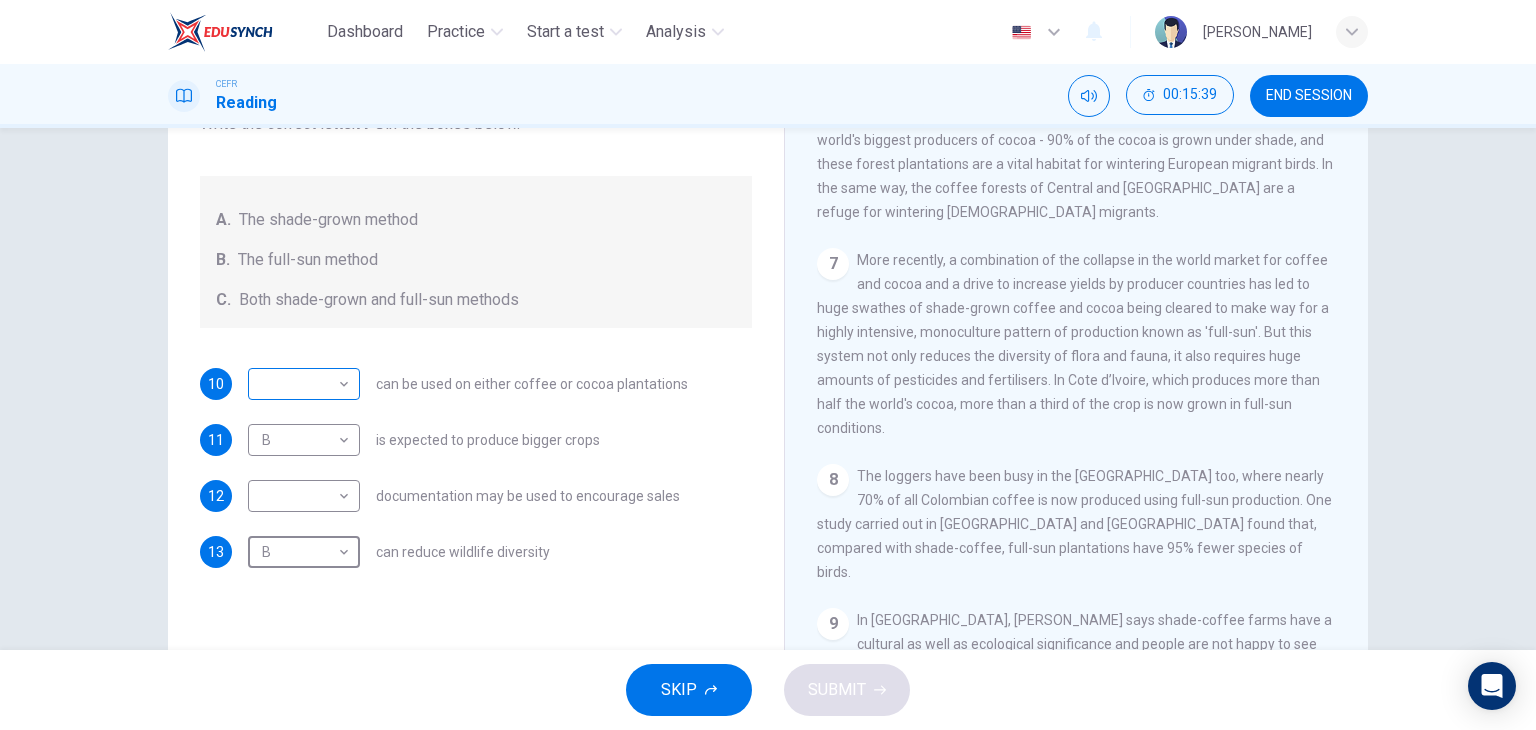 click on "Dashboard Practice Start a test Analysis English en ​ [PERSON_NAME] Reading 00:15:39 END SESSION Questions 10 - 13 Classify the features described below as applying to growing coffee.
Write the correct letter  A-C  in the boxes below. A. The shade-grown method B. The full-sun method C. Both shade-grown and full-sun methods 10 ​ ​ can be used on either coffee or cocoa plantations 11 B B ​ is expected to produce bigger crops 12 ​ ​ documentation may be used to encourage sales 13 B B ​ can reduce wildlife diversity Natural Coffee and Cocoa CLICK TO ZOOM Click to Zoom 1 What's the connection between your morning coffee, wintering North American birds and the cool shade of a tree? Actually, quite a lot, says [PERSON_NAME]. 2 3 4 5 6 7 8 9 10 11 12 SKIP SUBMIT EduSynch - Online Language Proficiency Testing
Dashboard Practice Start a test Analysis Notifications © Copyright  2025" at bounding box center [768, 365] 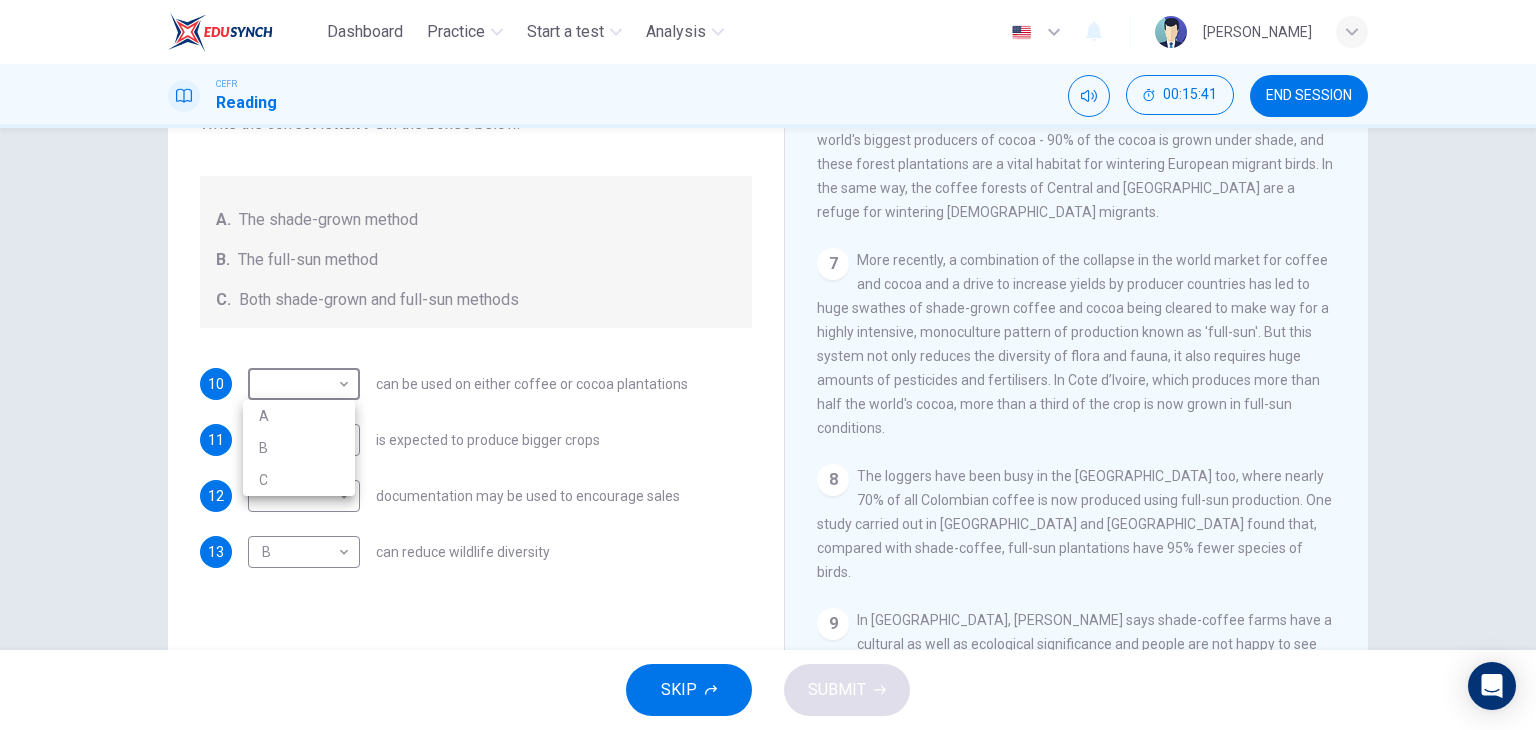 click on "C" at bounding box center [299, 480] 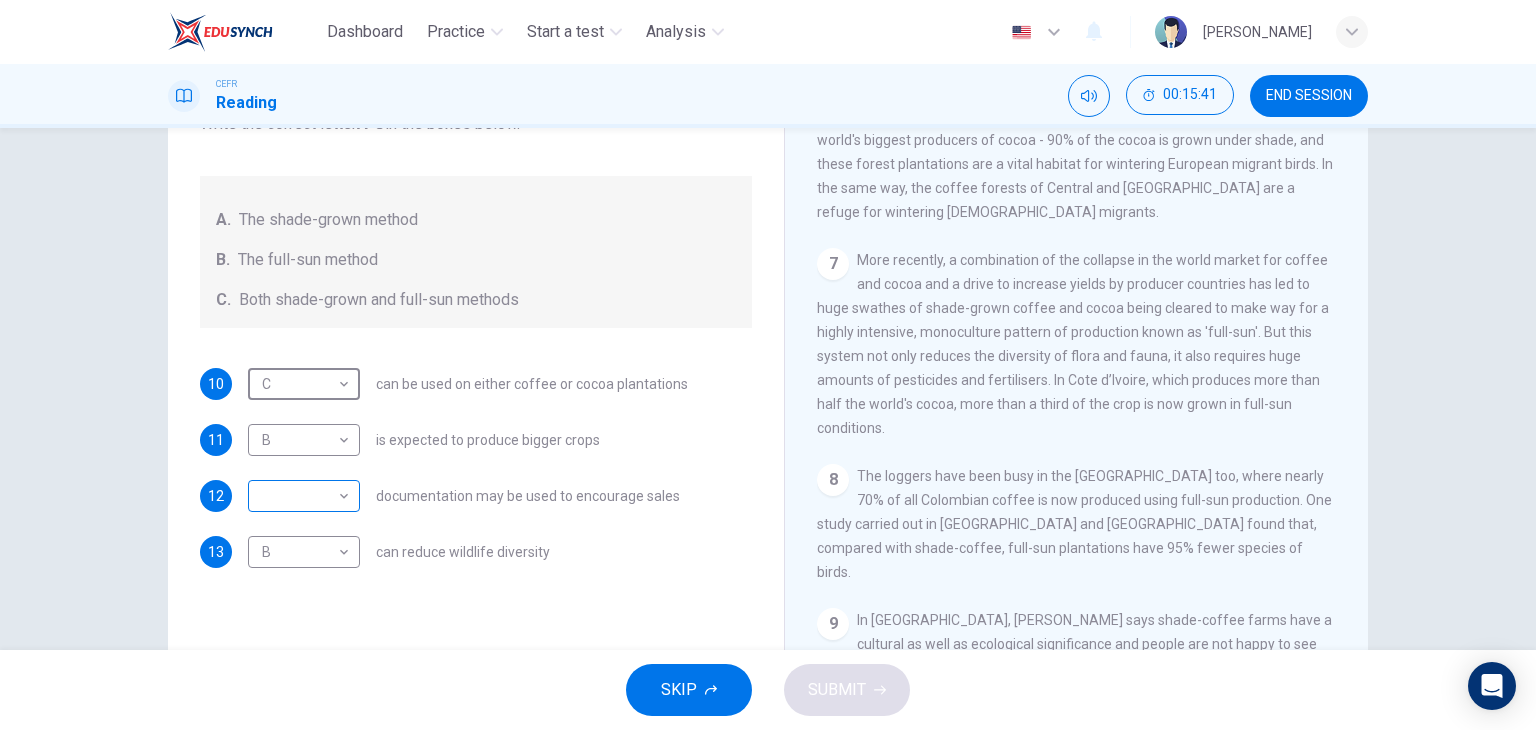 click on "Dashboard Practice Start a test Analysis English en ​ [PERSON_NAME] Reading 00:15:41 END SESSION Questions 10 - 13 Classify the features described below as applying to growing coffee.
Write the correct letter  A-C  in the boxes below. A. The shade-grown method B. The full-sun method C. Both shade-grown and full-sun methods 10 C C ​ can be used on either coffee or cocoa plantations 11 B B ​ is expected to produce bigger crops 12 ​ ​ documentation may be used to encourage sales 13 B B ​ can reduce wildlife diversity Natural Coffee and Cocoa CLICK TO ZOOM Click to Zoom 1 What's the connection between your morning coffee, wintering North American birds and the cool shade of a tree? Actually, quite a lot, says [PERSON_NAME]. 2 3 4 5 6 7 8 9 10 11 12 SKIP SUBMIT EduSynch - Online Language Proficiency Testing
Dashboard Practice Start a test Analysis Notifications © Copyright  2025" at bounding box center (768, 365) 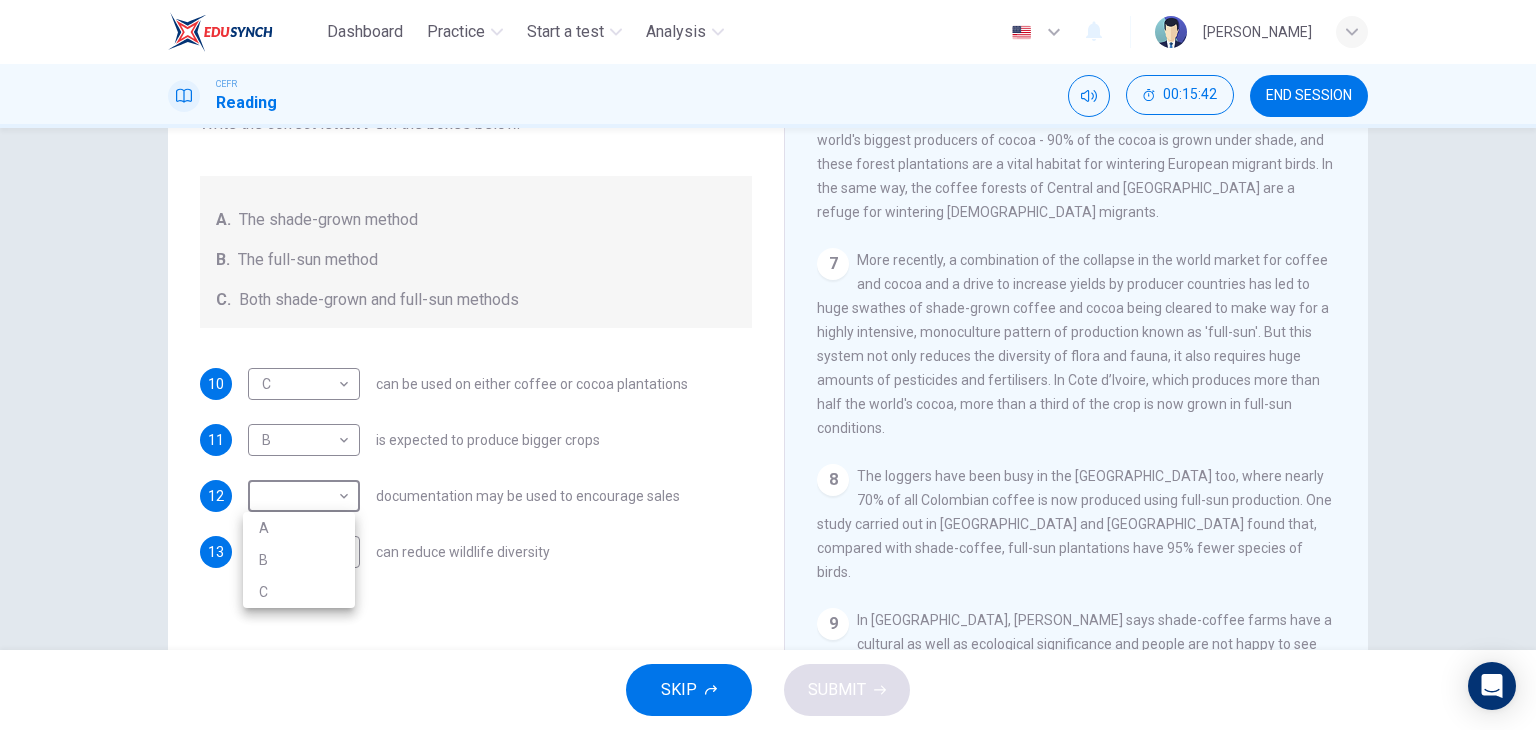 click on "A" at bounding box center (299, 528) 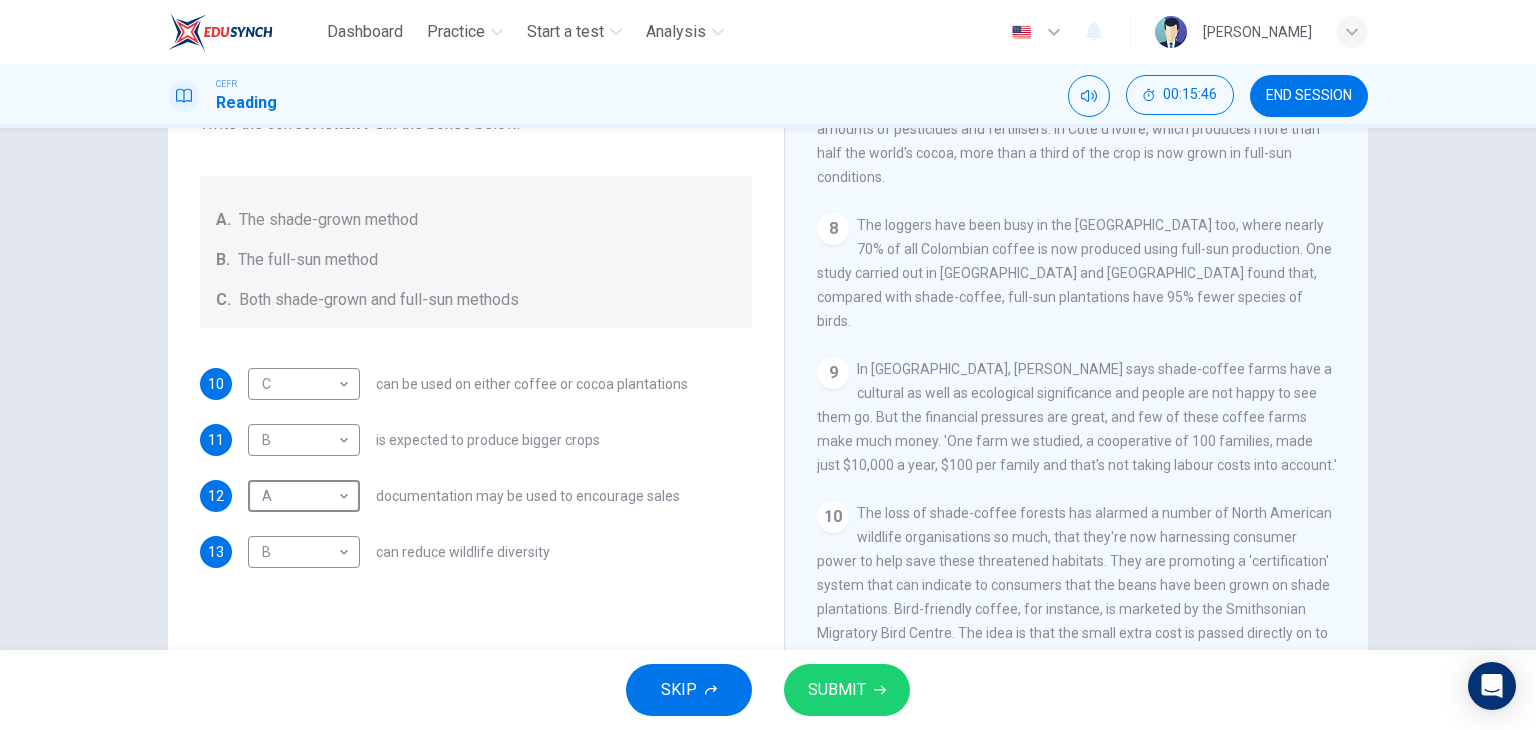 scroll, scrollTop: 1561, scrollLeft: 0, axis: vertical 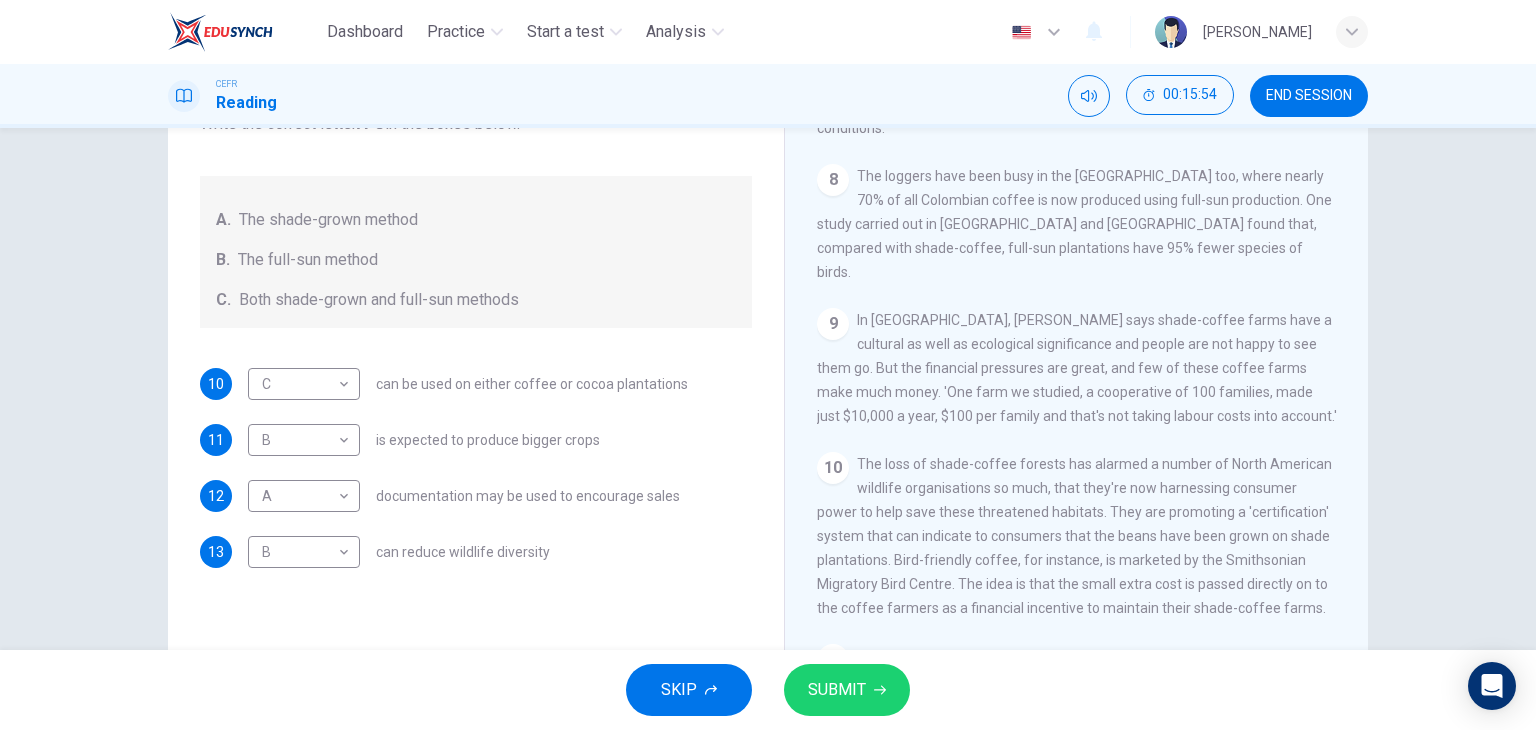 click on "The loss of shade-coffee forests has alarmed a number of North American wildlife organisations so much, that they're now harnessing consumer power to help save these threatened habitats. They are promoting a 'certification' system that can indicate to consumers that the beans have been grown on shade plantations. Bird-friendly coffee, for instance, is marketed by the Smithsonian Migratory Bird Centre. The idea is that the small extra cost is passed directly on to the coffee farmers as a financial incentive to maintain their shade-coffee farms." at bounding box center [1074, 536] 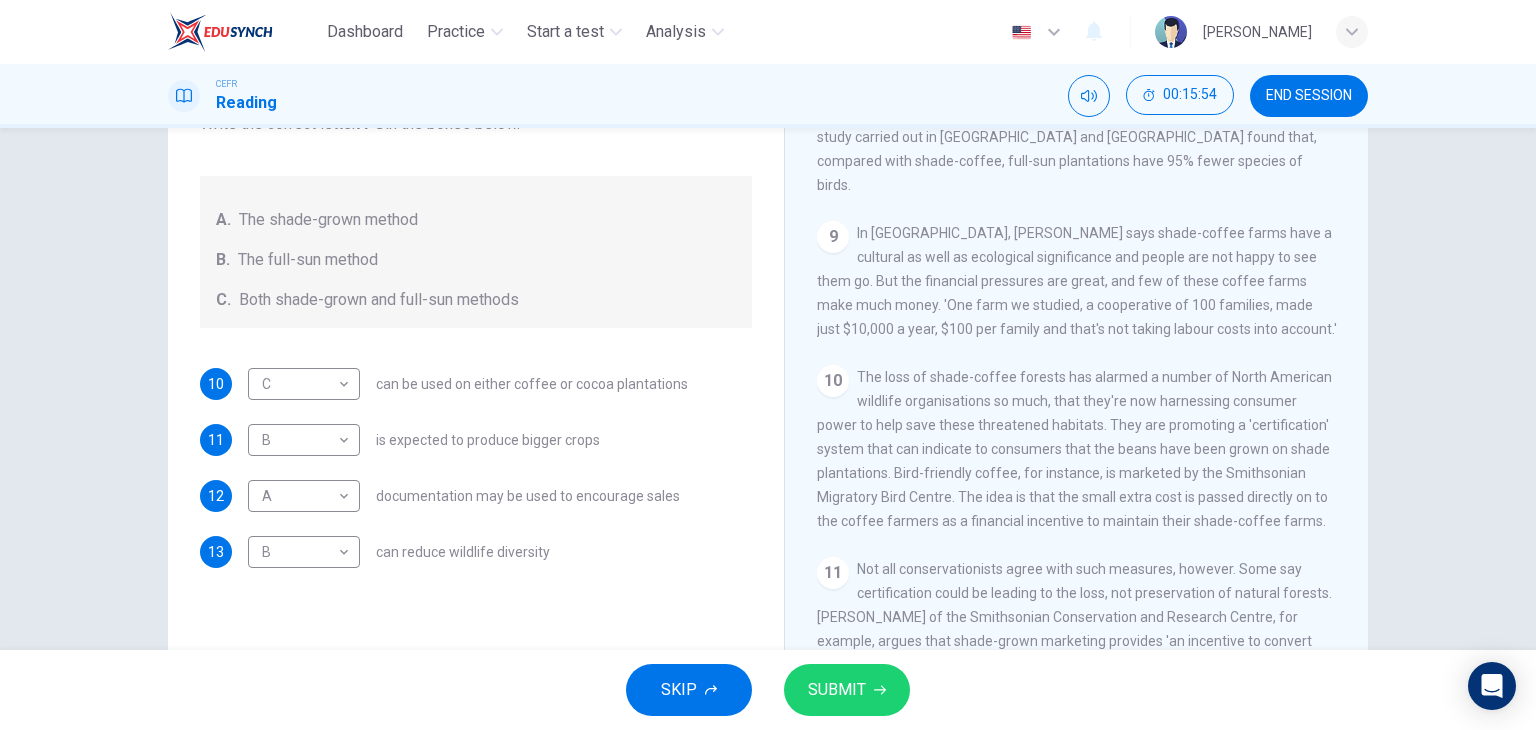 scroll, scrollTop: 1961, scrollLeft: 0, axis: vertical 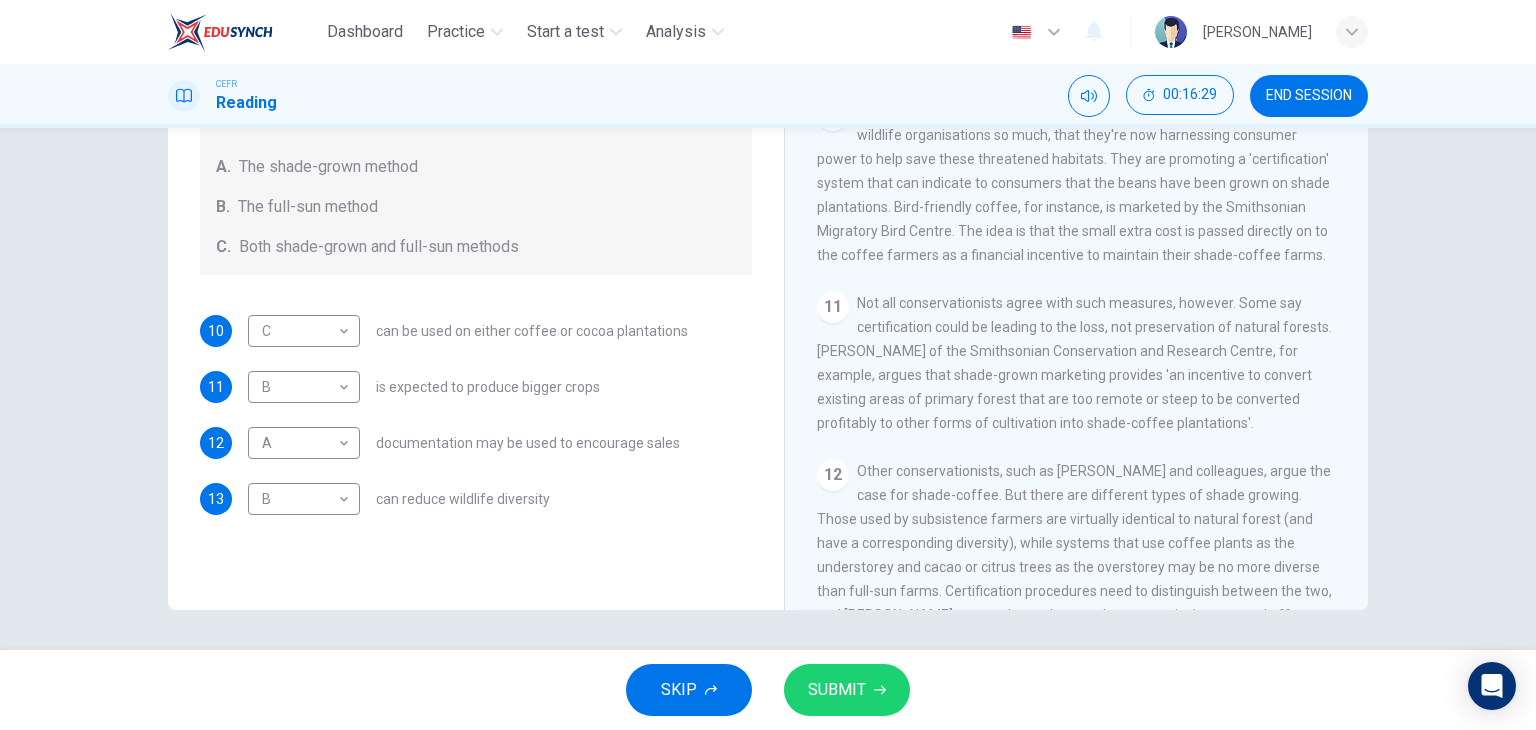click on "SUBMIT" at bounding box center [837, 690] 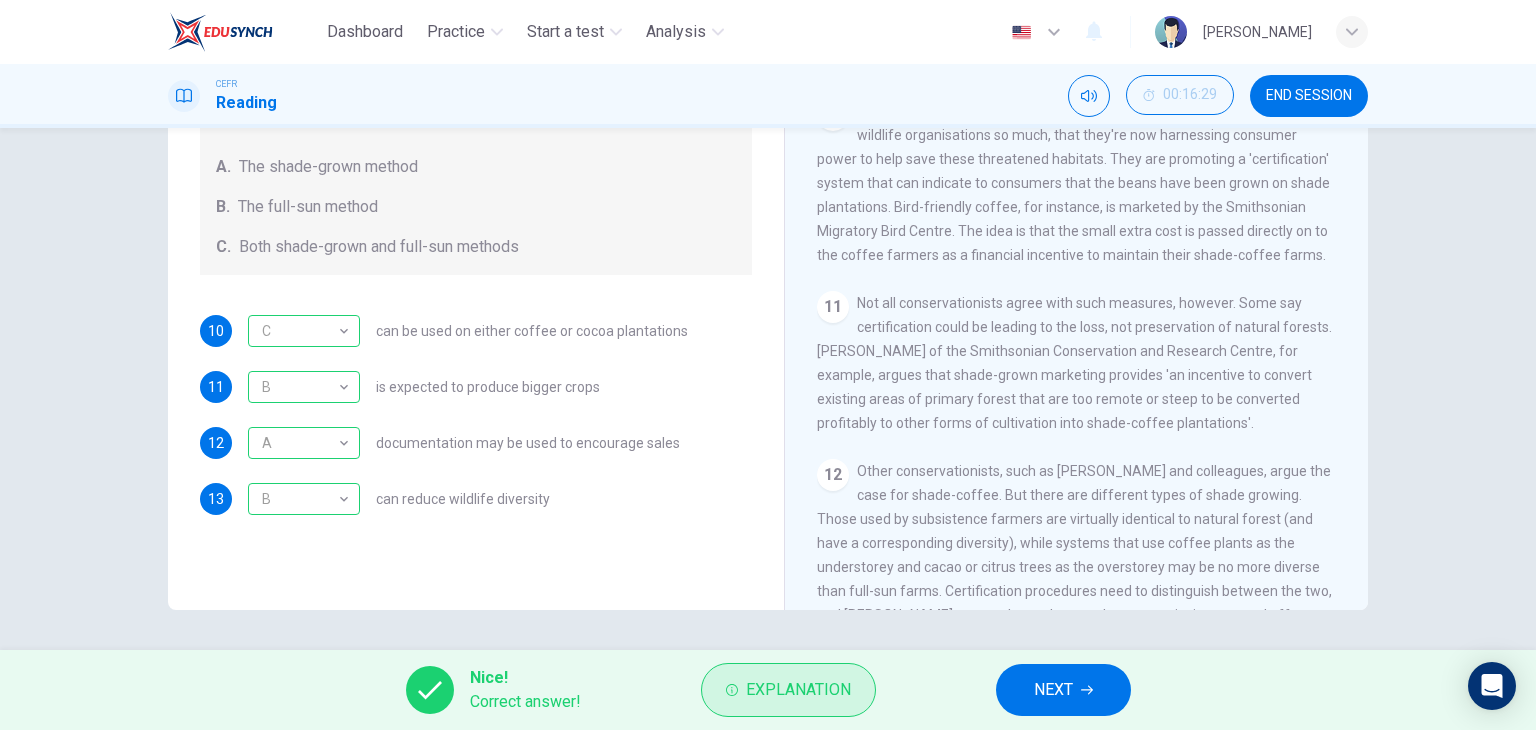 click on "Explanation" at bounding box center (788, 690) 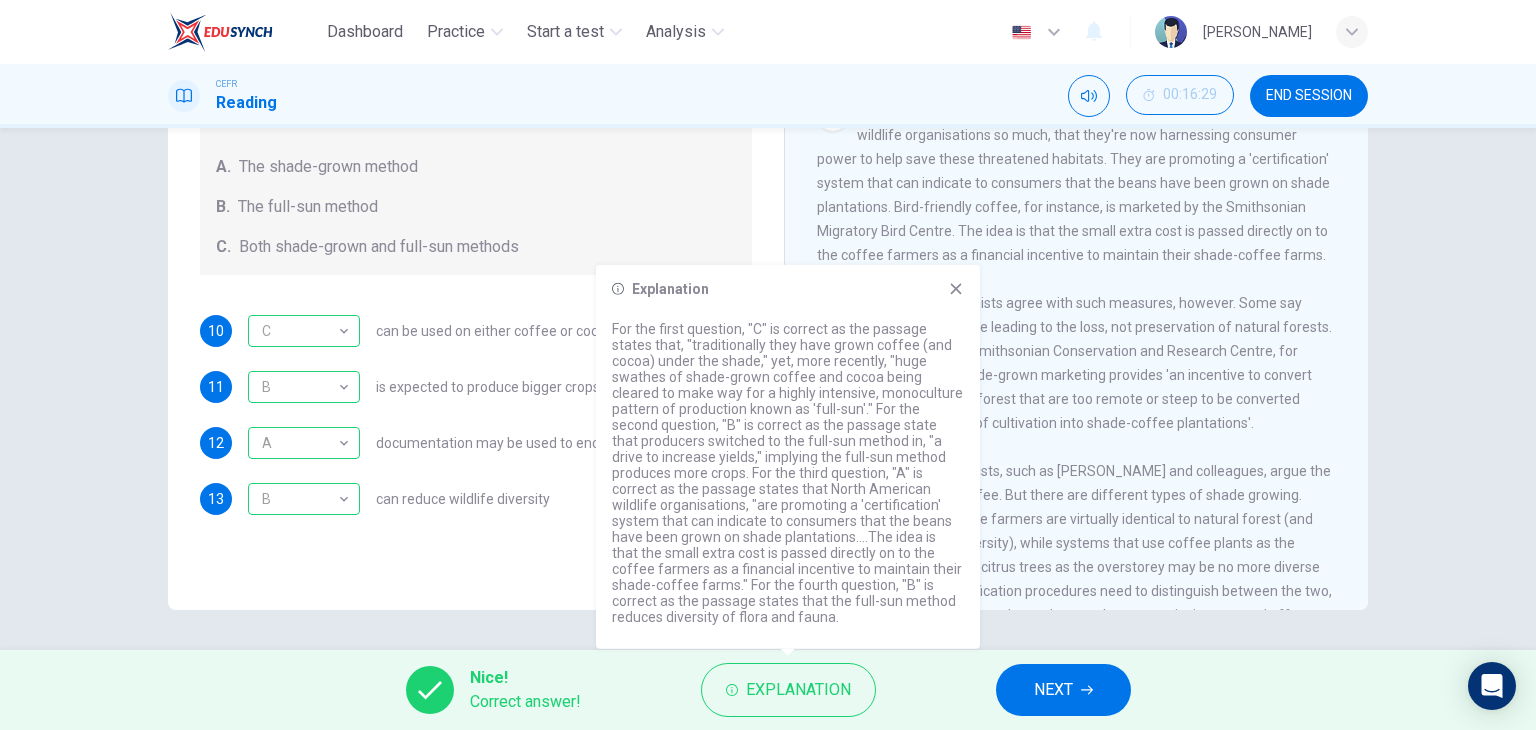 click on "NEXT" at bounding box center (1053, 690) 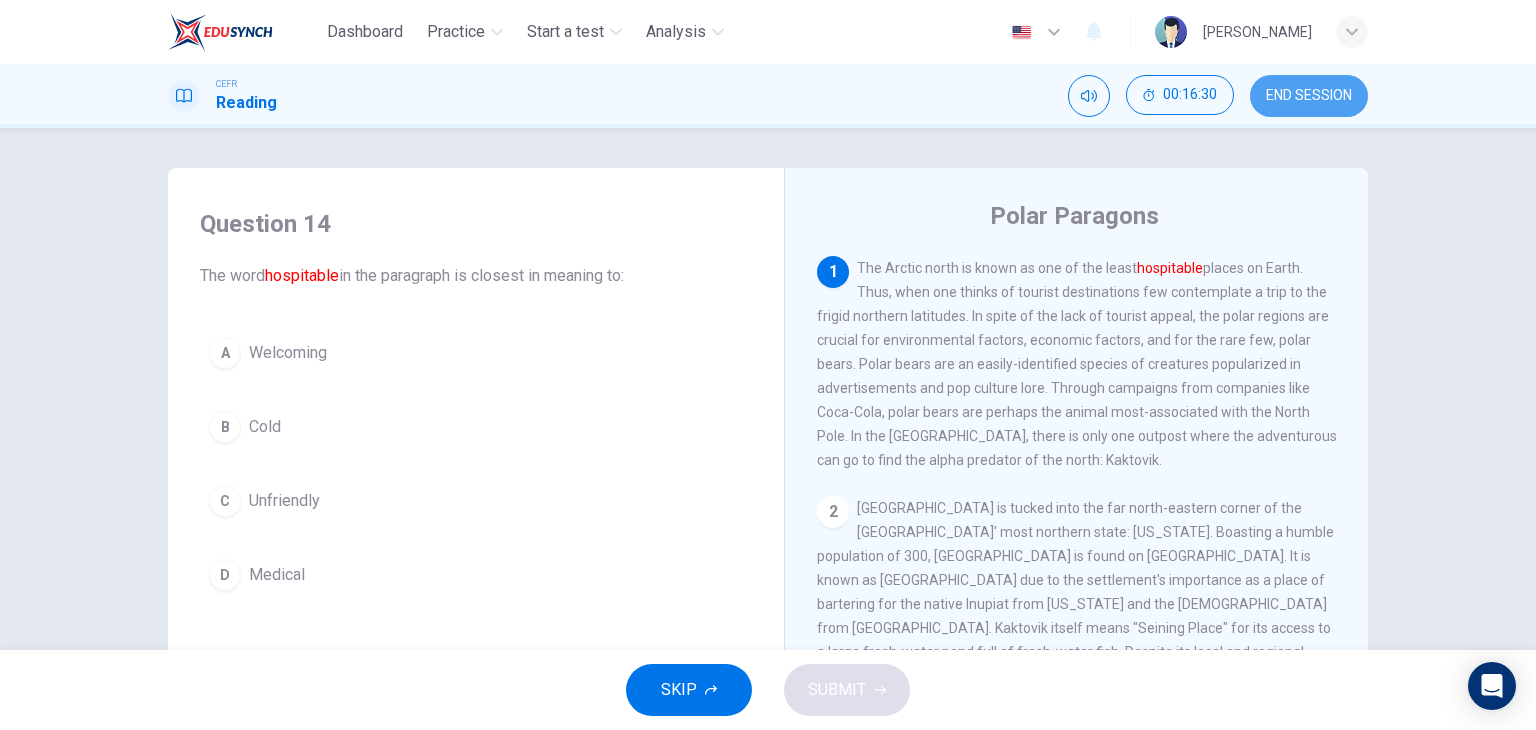 click on "END SESSION" at bounding box center (1309, 96) 